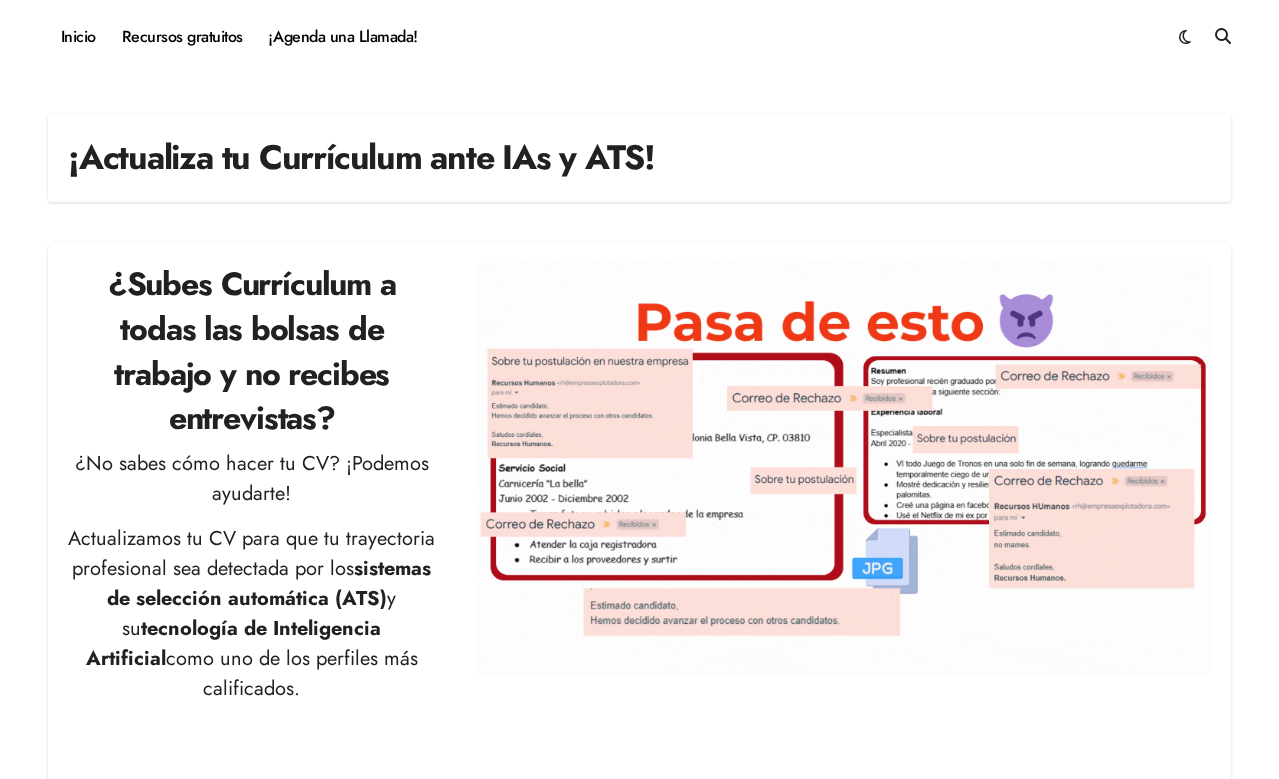scroll, scrollTop: 1221, scrollLeft: 0, axis: vertical 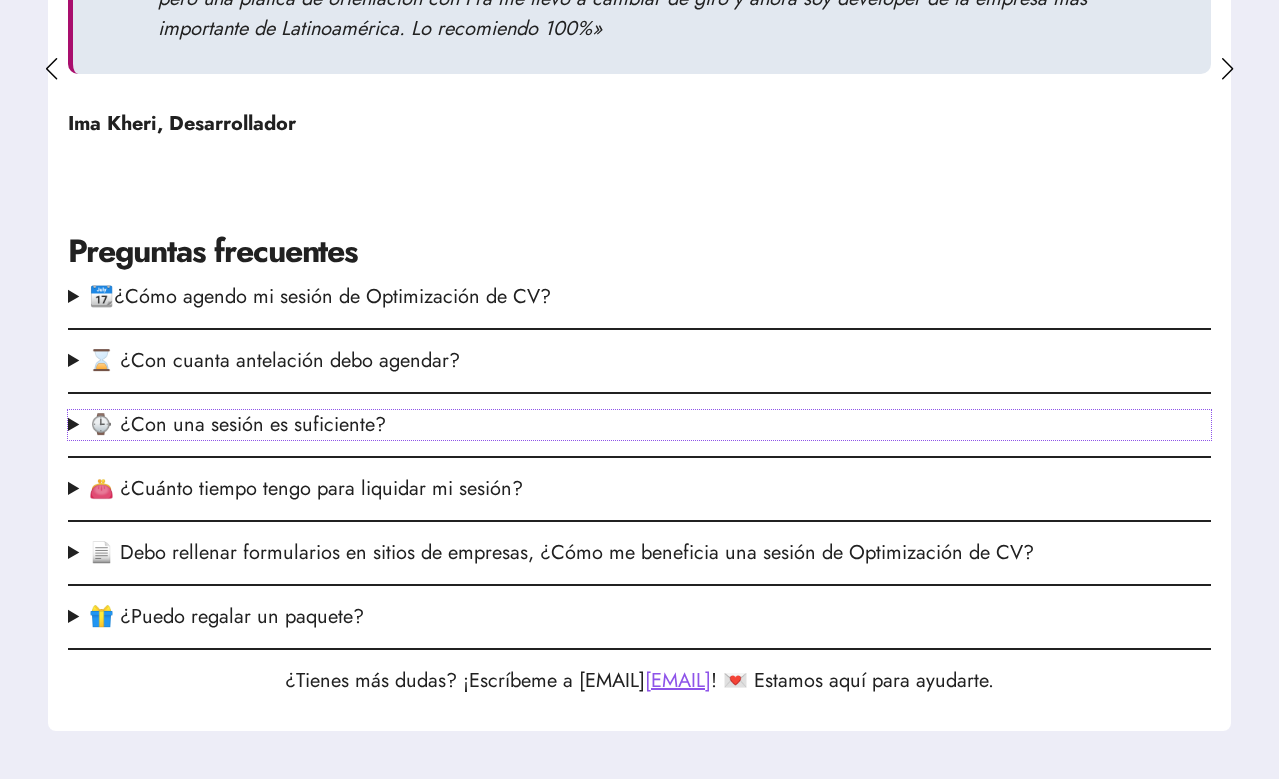 click on "⌚ ¿Con una sesión es suficiente?" at bounding box center (639, 425) 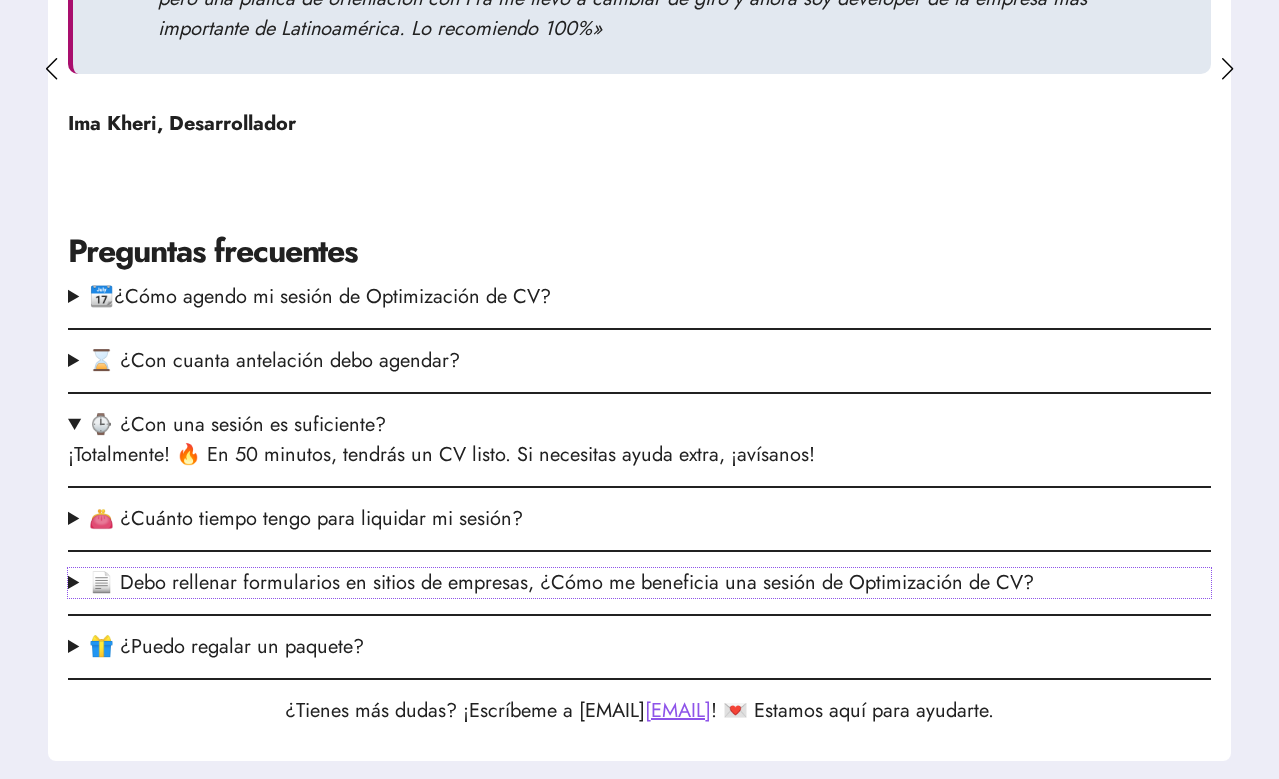 click on "📄 Debo rellenar formularios en sitios de empresas, ¿Cómo me beneficia una sesión de Optimización de CV?" at bounding box center [639, 583] 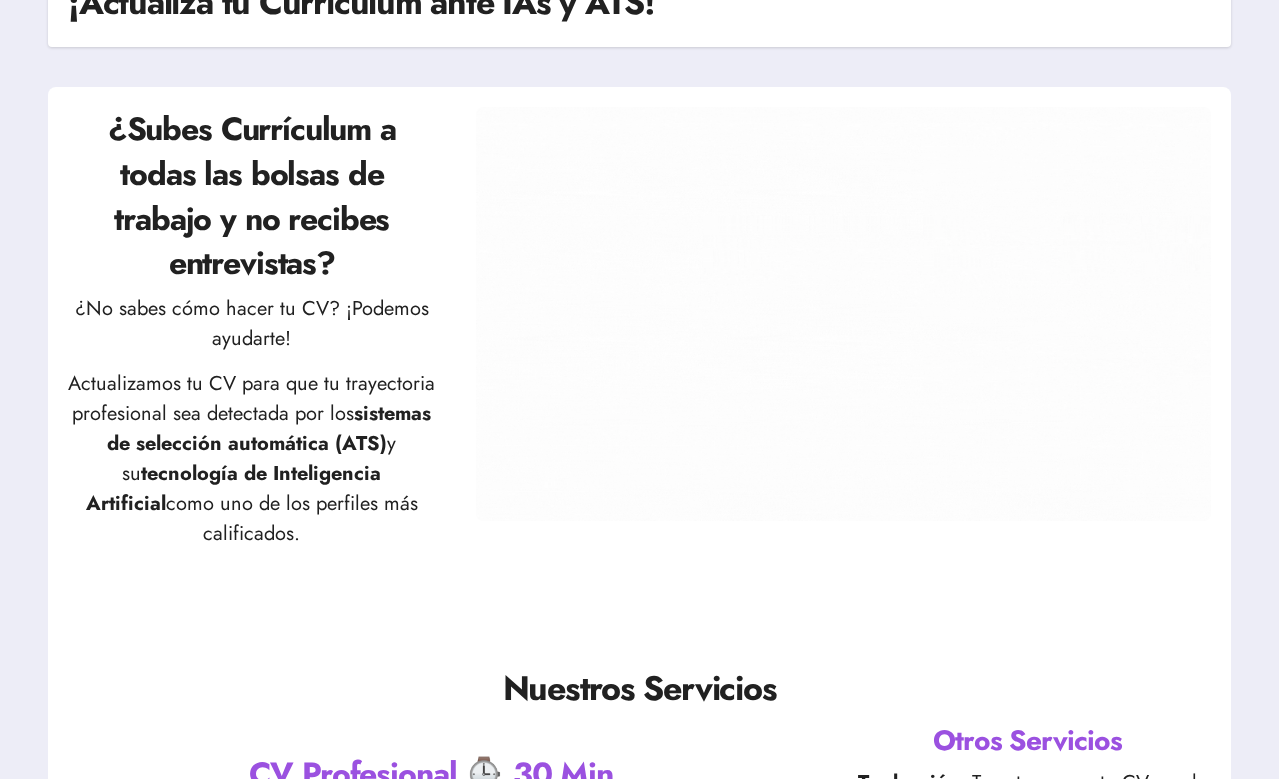 scroll, scrollTop: 0, scrollLeft: 0, axis: both 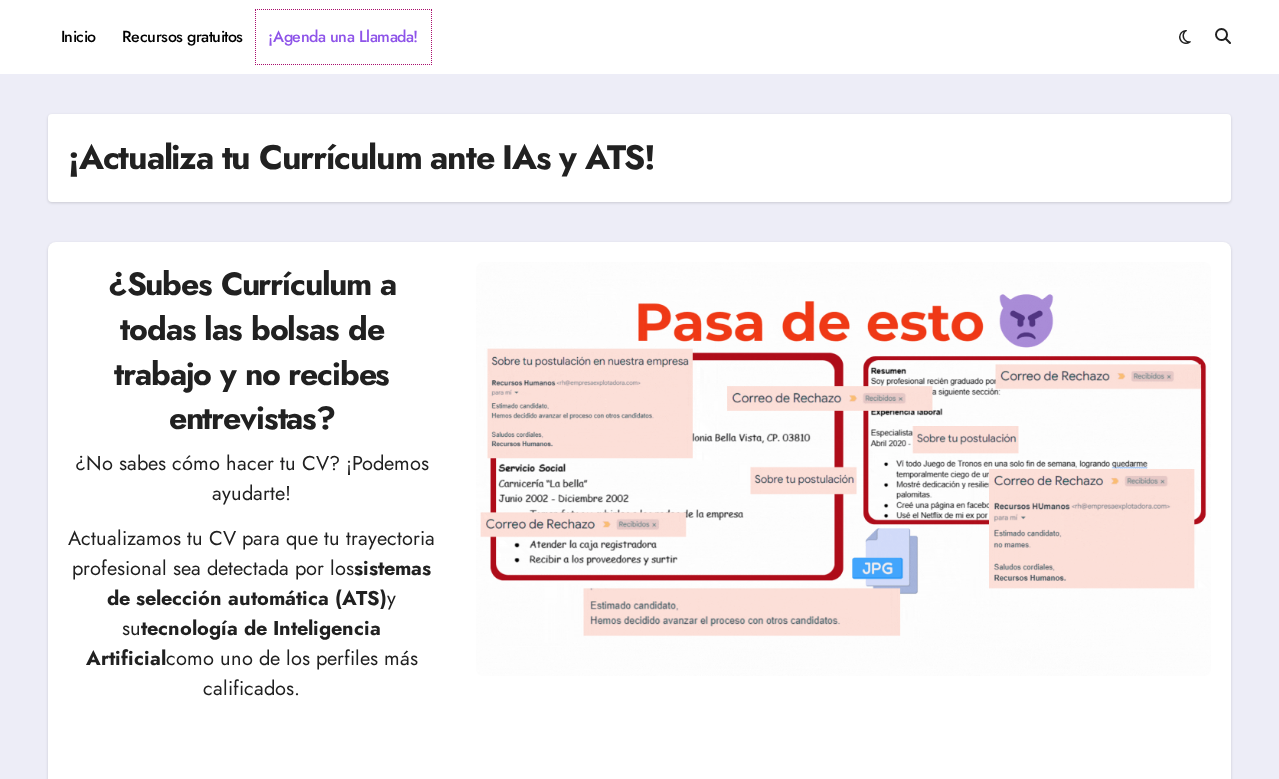 click on "¡Agenda una Llamada!" at bounding box center (343, 37) 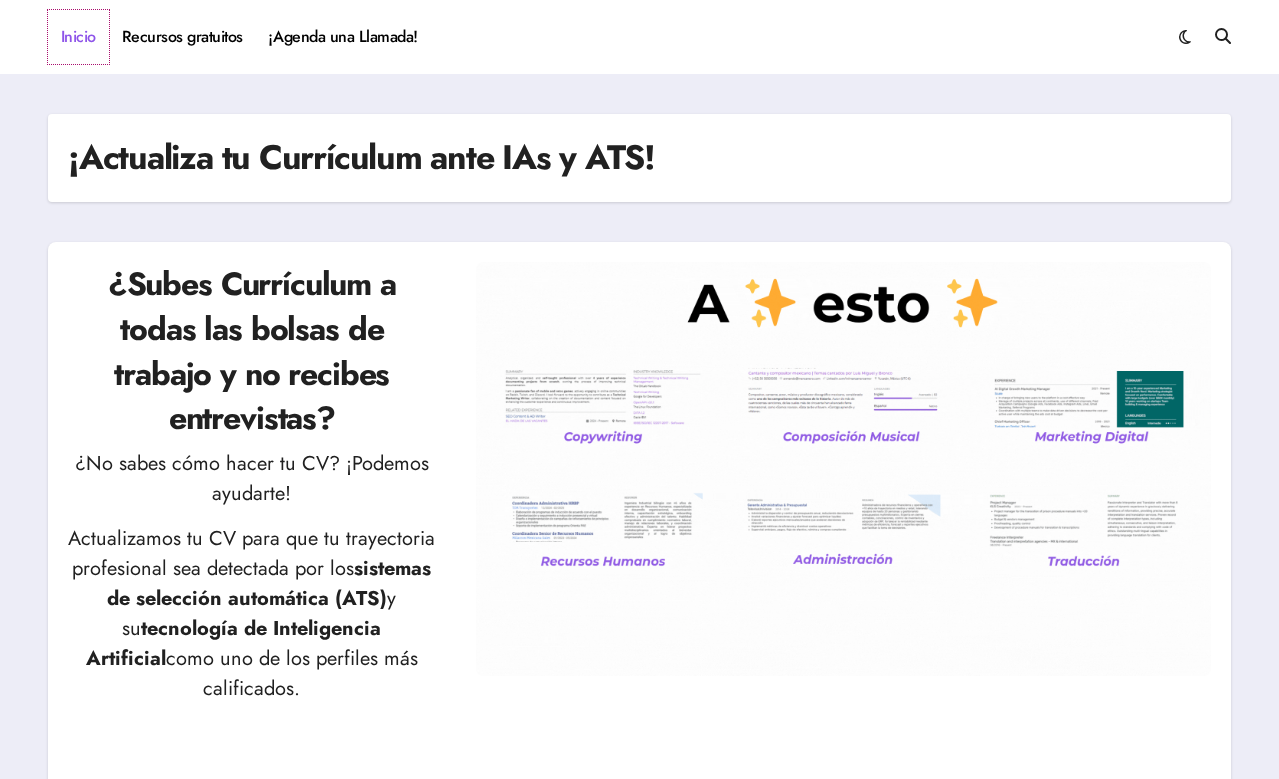 click on "Inicio" at bounding box center (78, 37) 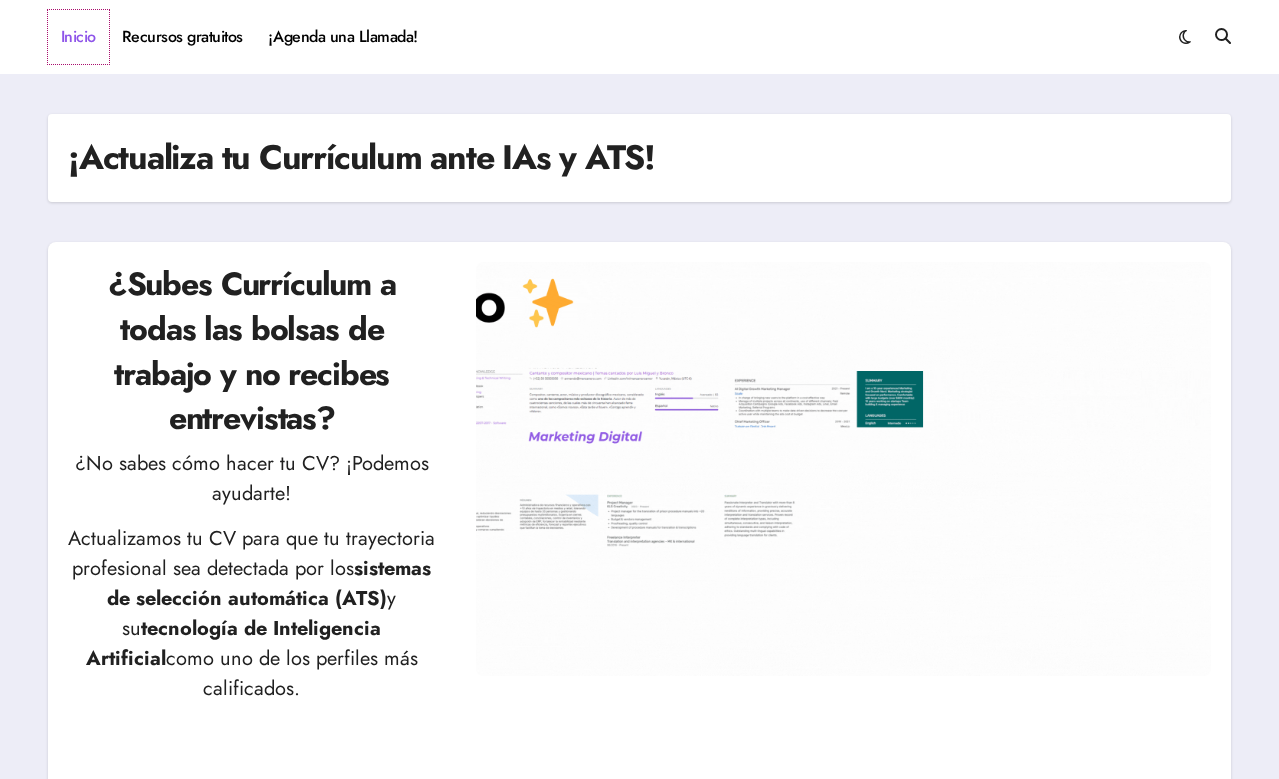 click on "Inicio" at bounding box center (78, 37) 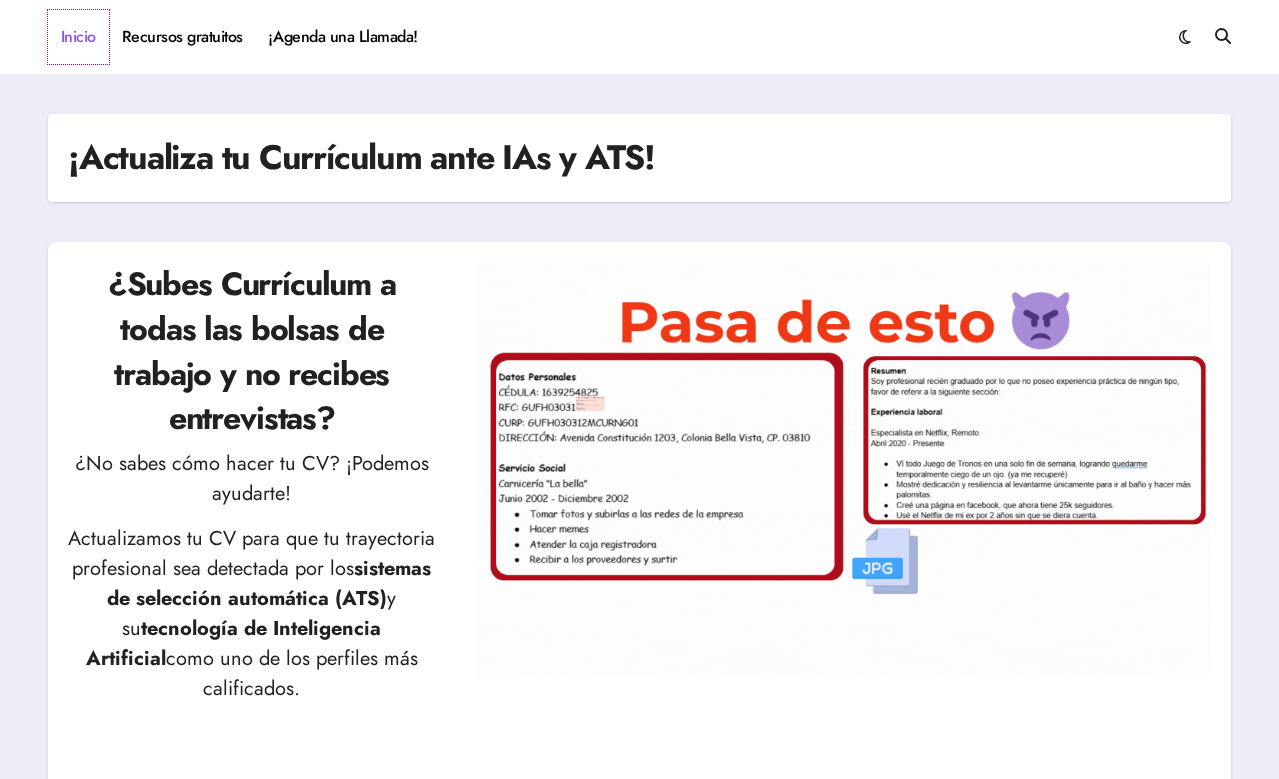 click on "Inicio" at bounding box center [78, 37] 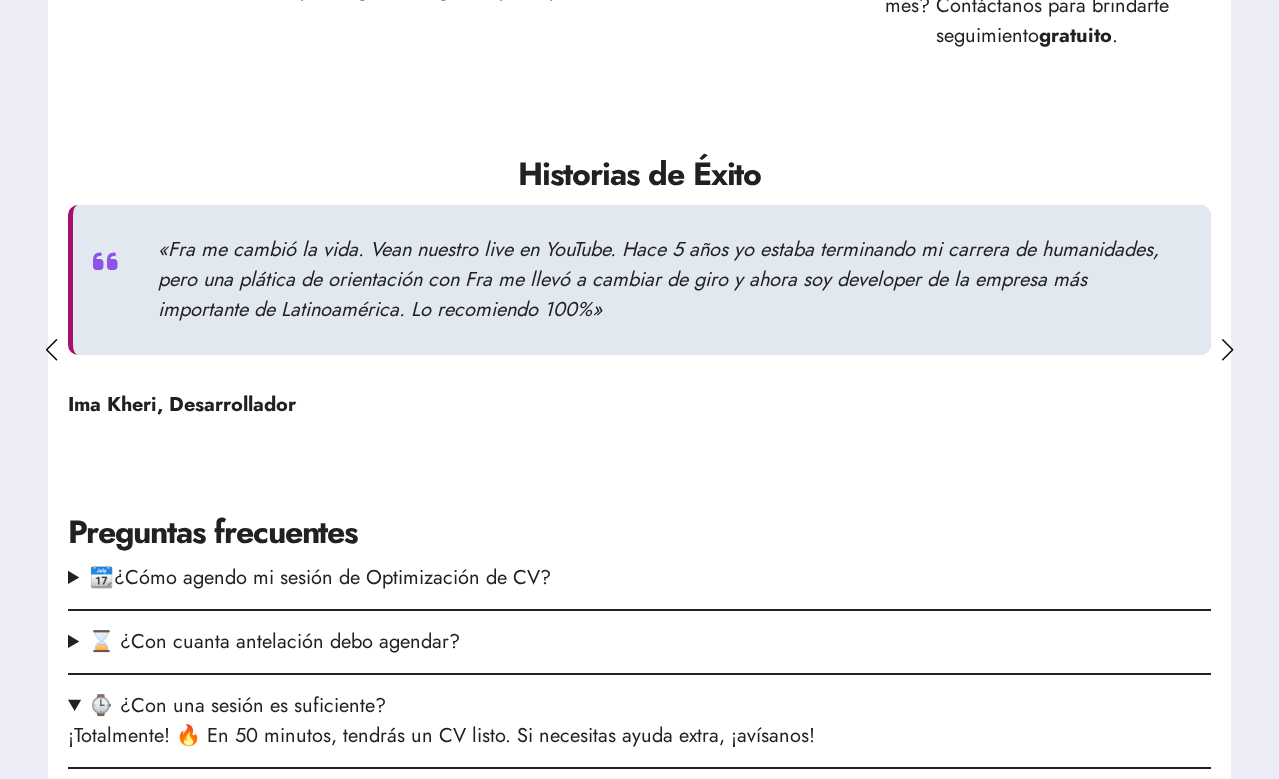 scroll, scrollTop: 367, scrollLeft: 0, axis: vertical 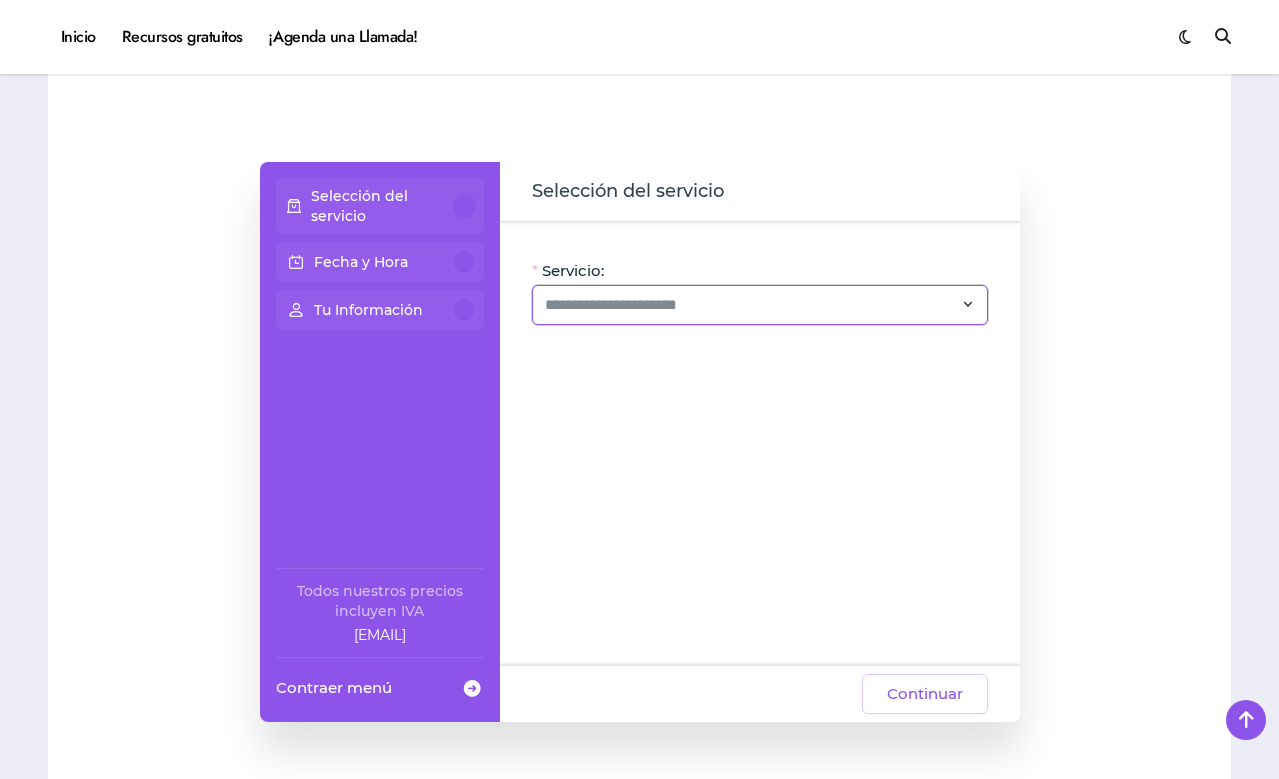 click 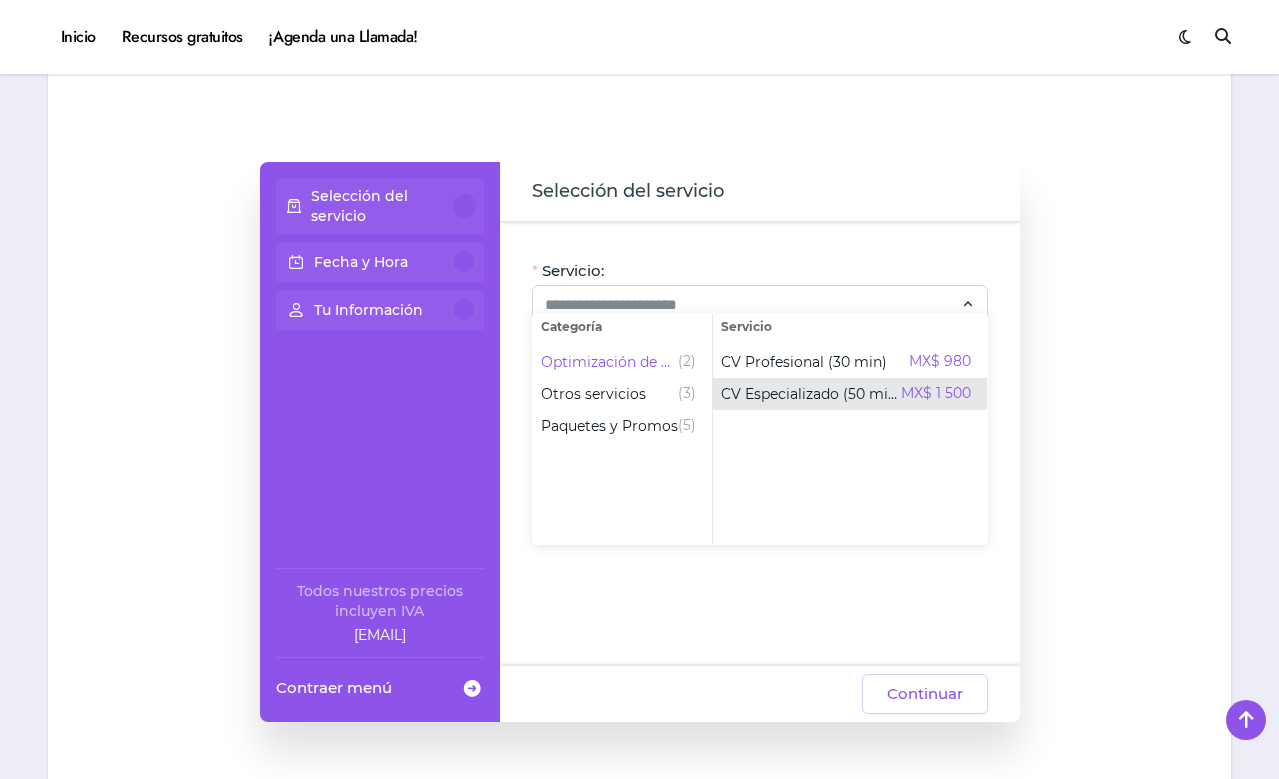 click on "CV Especializado (50 min)" at bounding box center [811, 394] 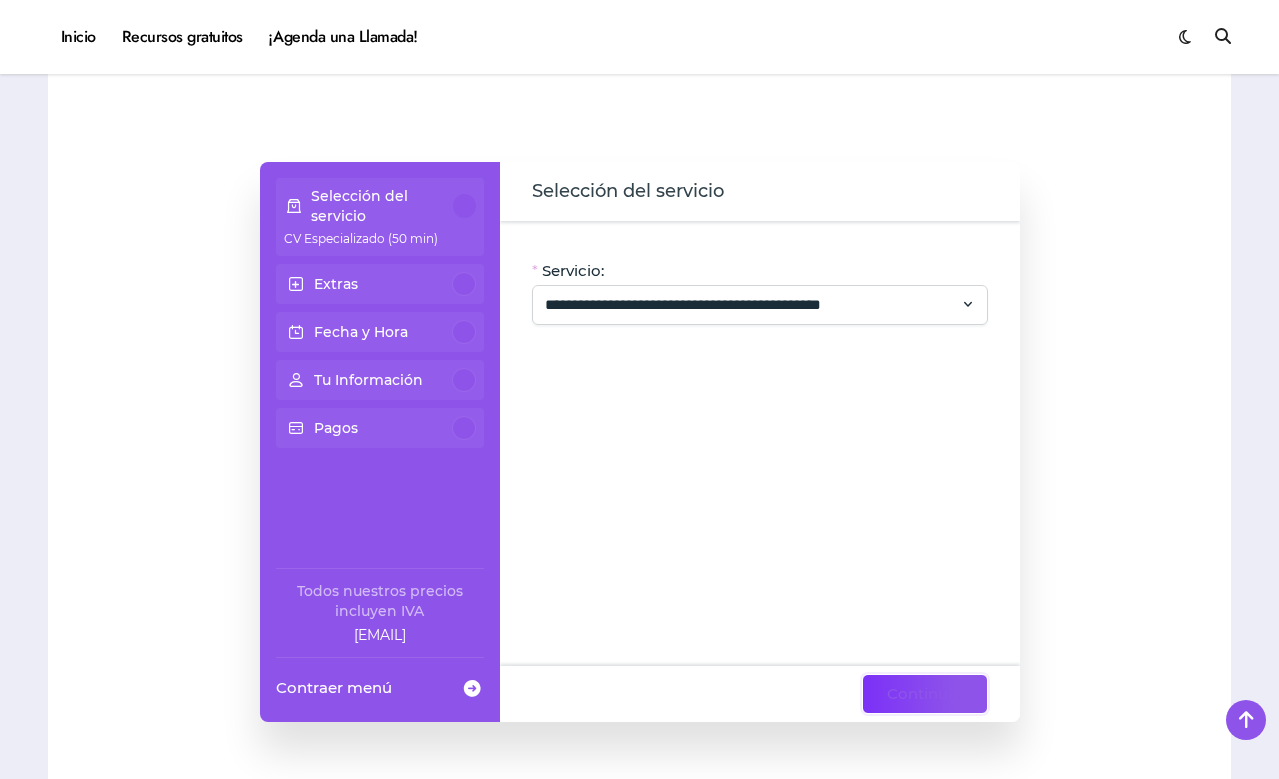 click on "Continuar" at bounding box center [925, 694] 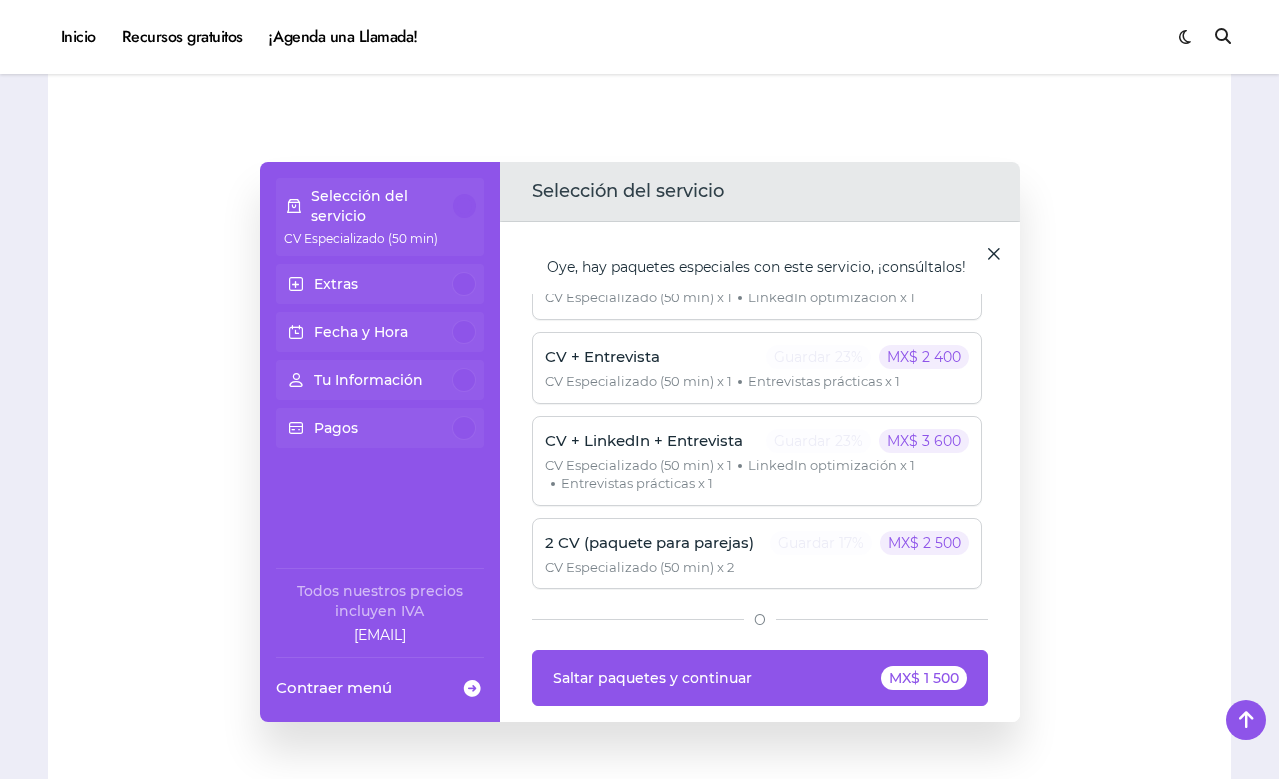 scroll, scrollTop: 0, scrollLeft: 0, axis: both 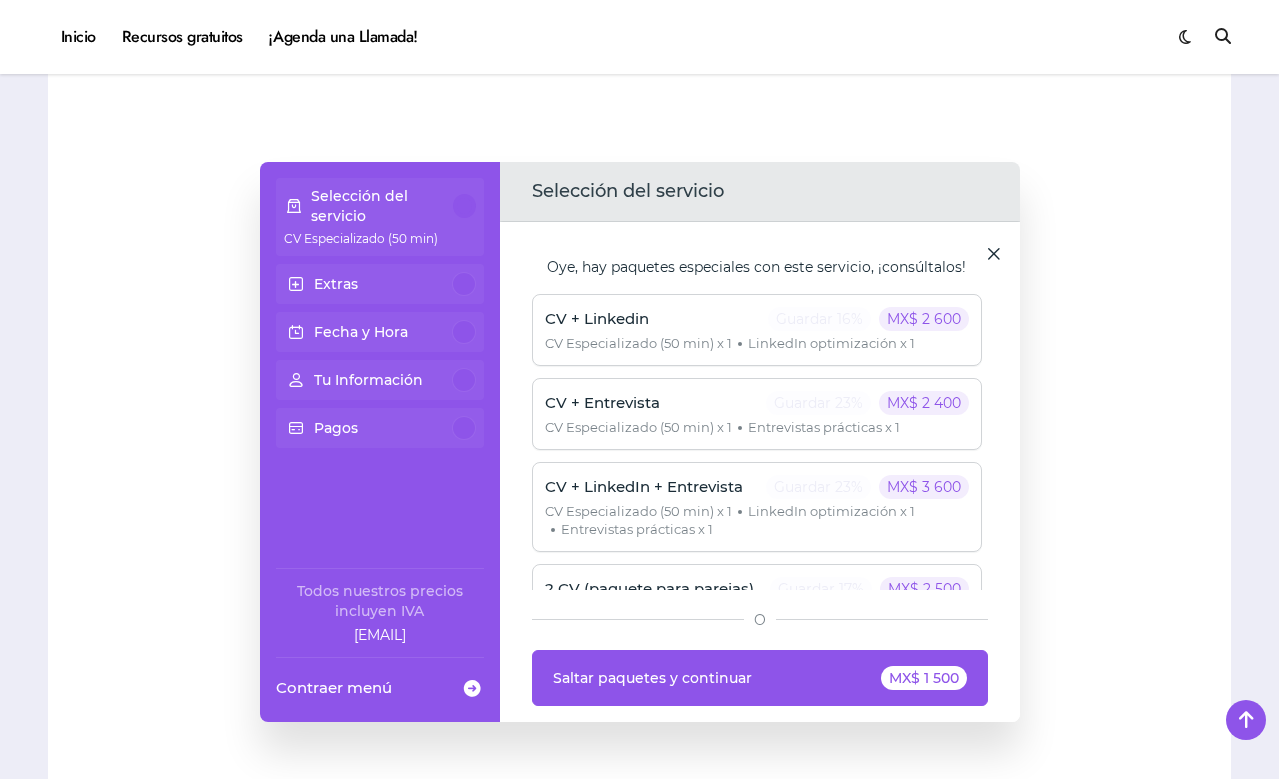 click on "Guardar 16%" at bounding box center [819, 319] 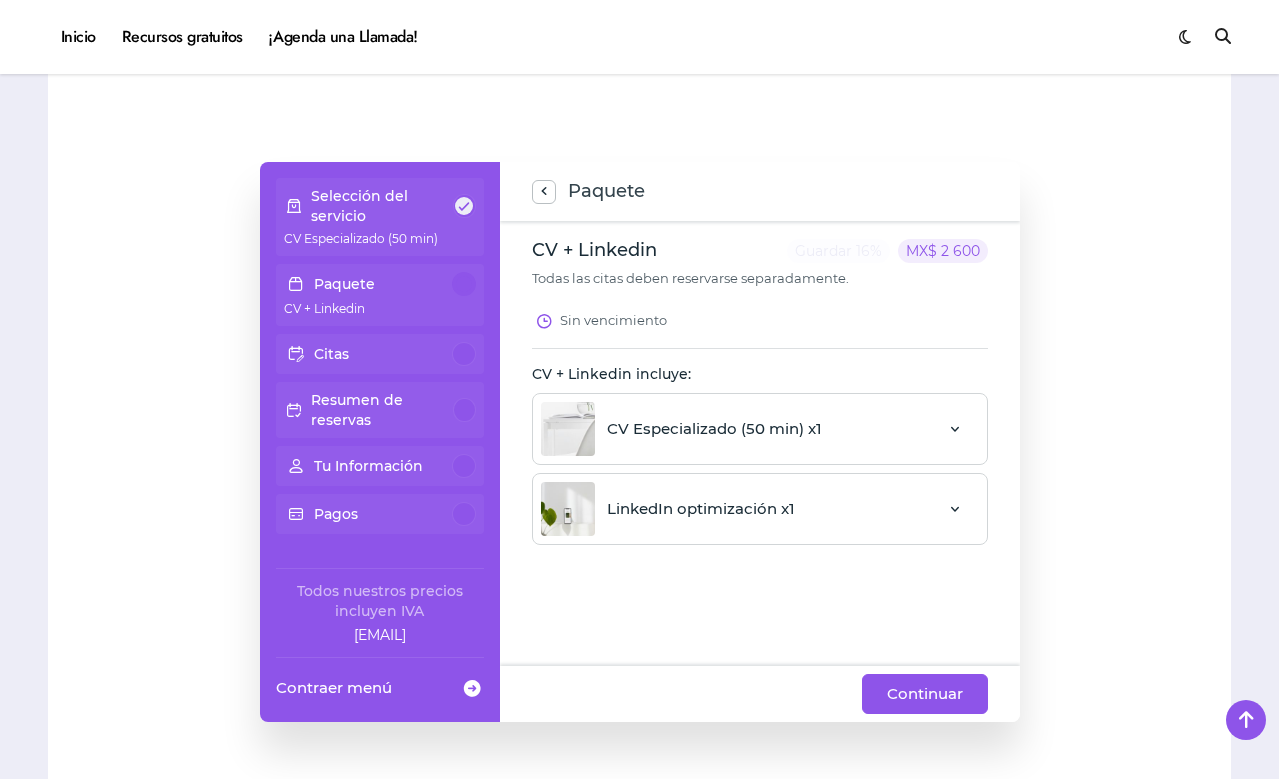 click 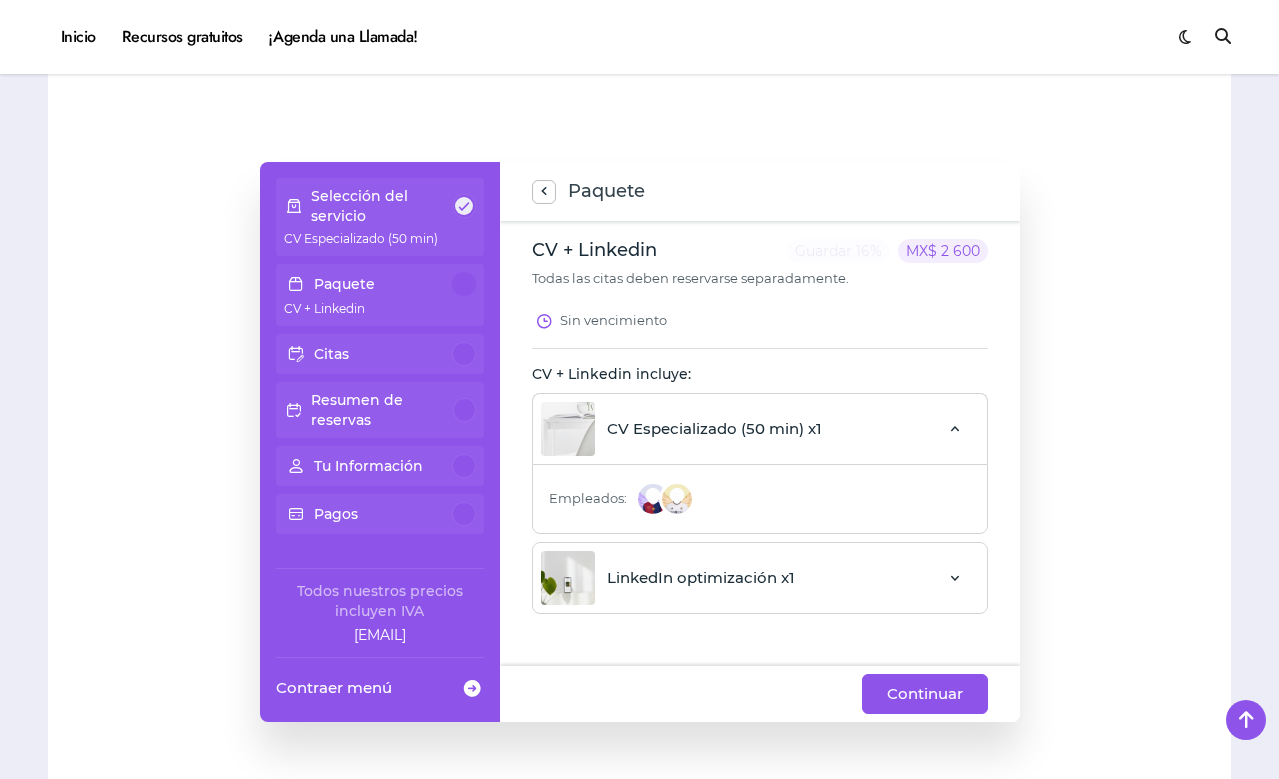 click on "LinkedIn optimización x1" at bounding box center [760, 578] 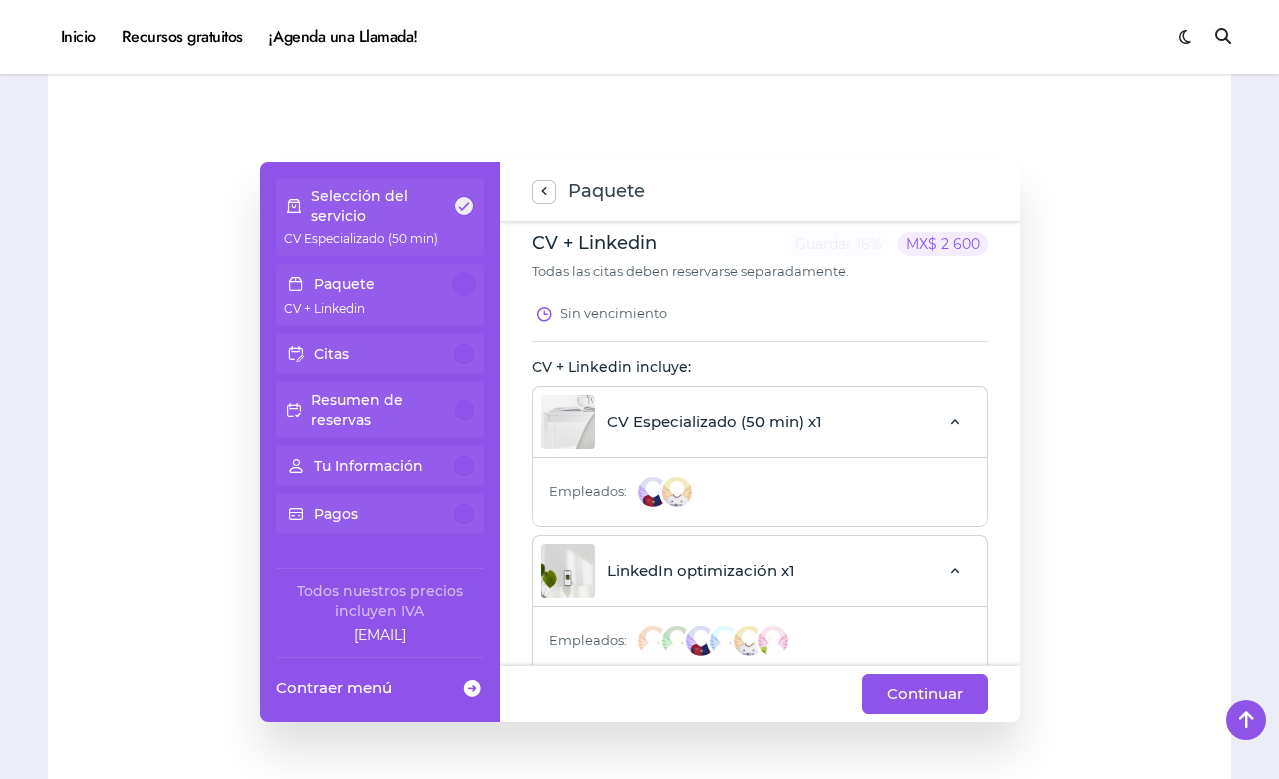scroll, scrollTop: 0, scrollLeft: 0, axis: both 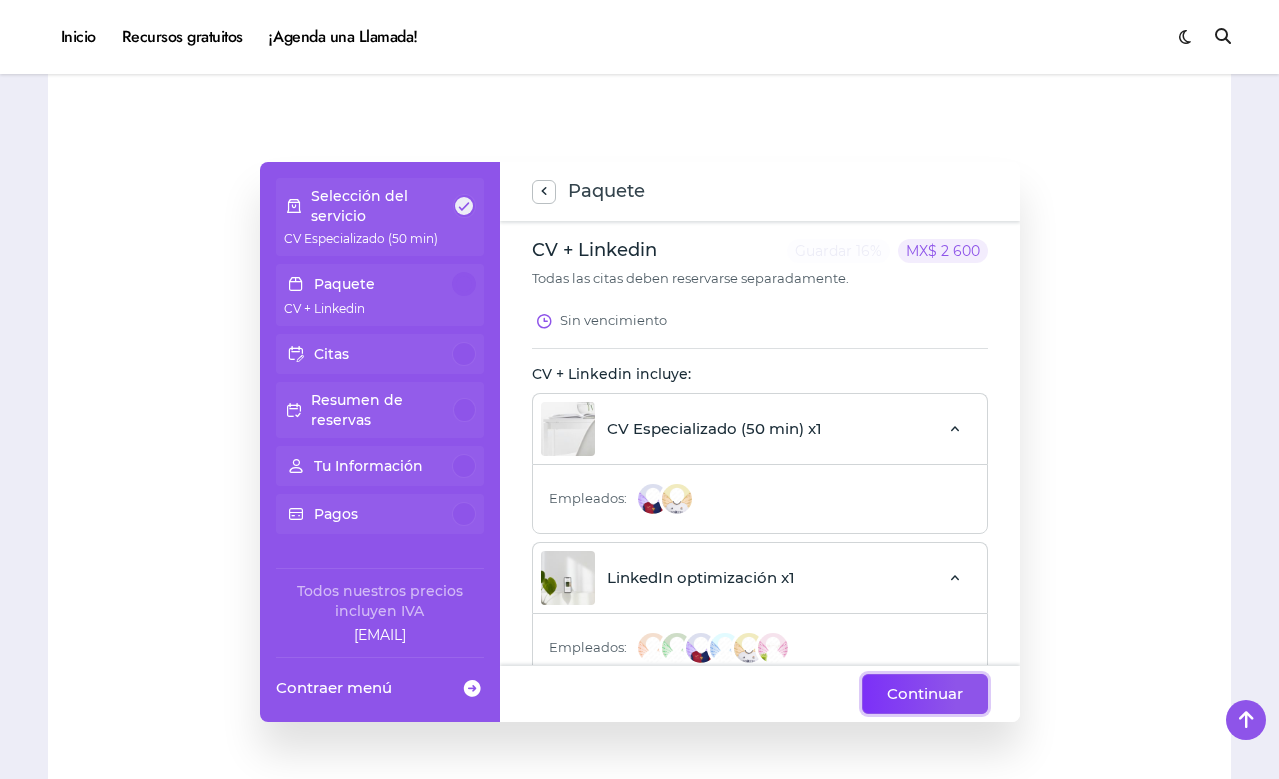 click on "Continuar" at bounding box center [925, 694] 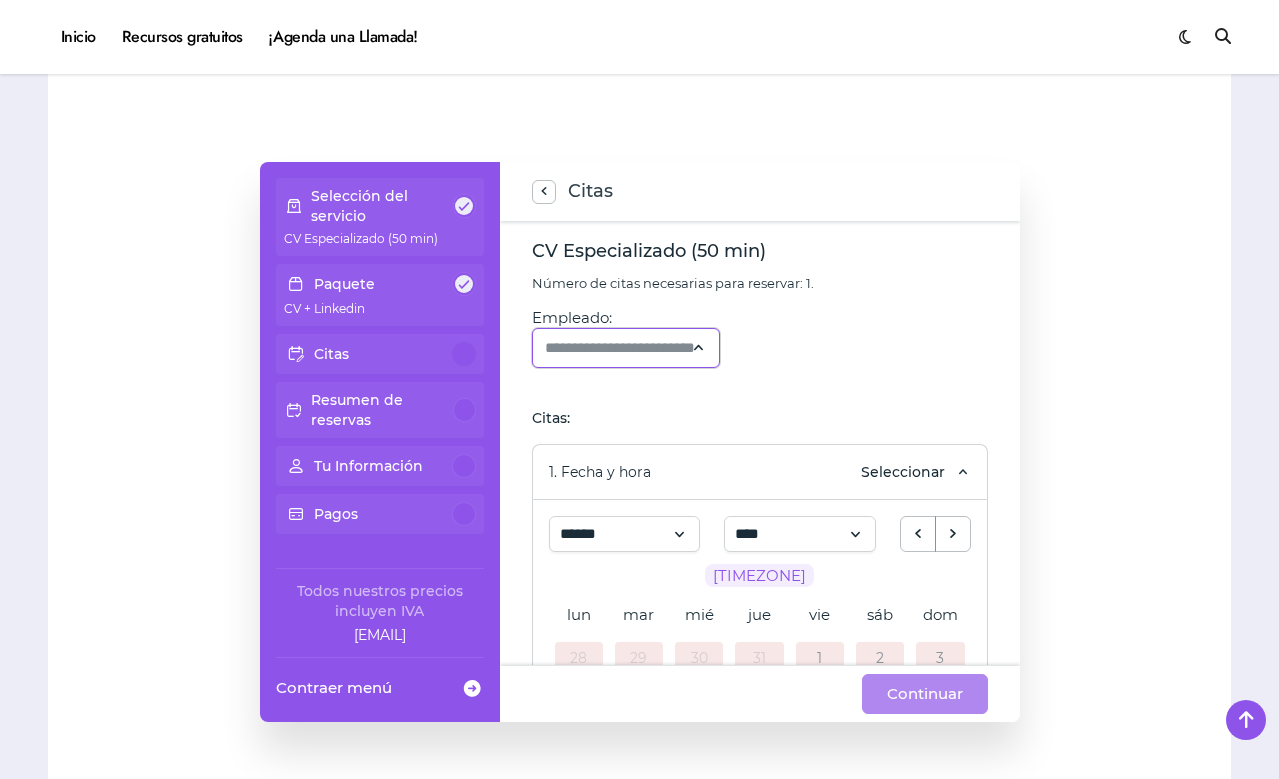 click 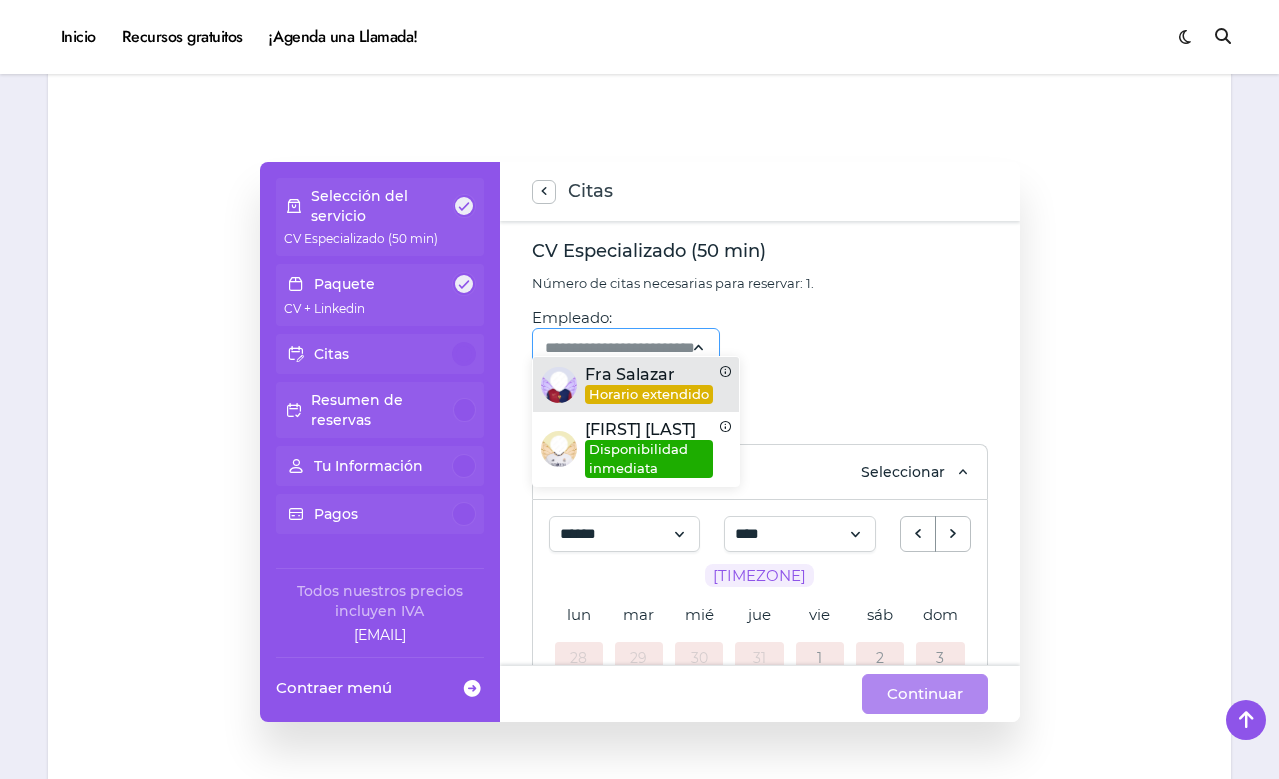 click on "Horario extendido" at bounding box center [649, 394] 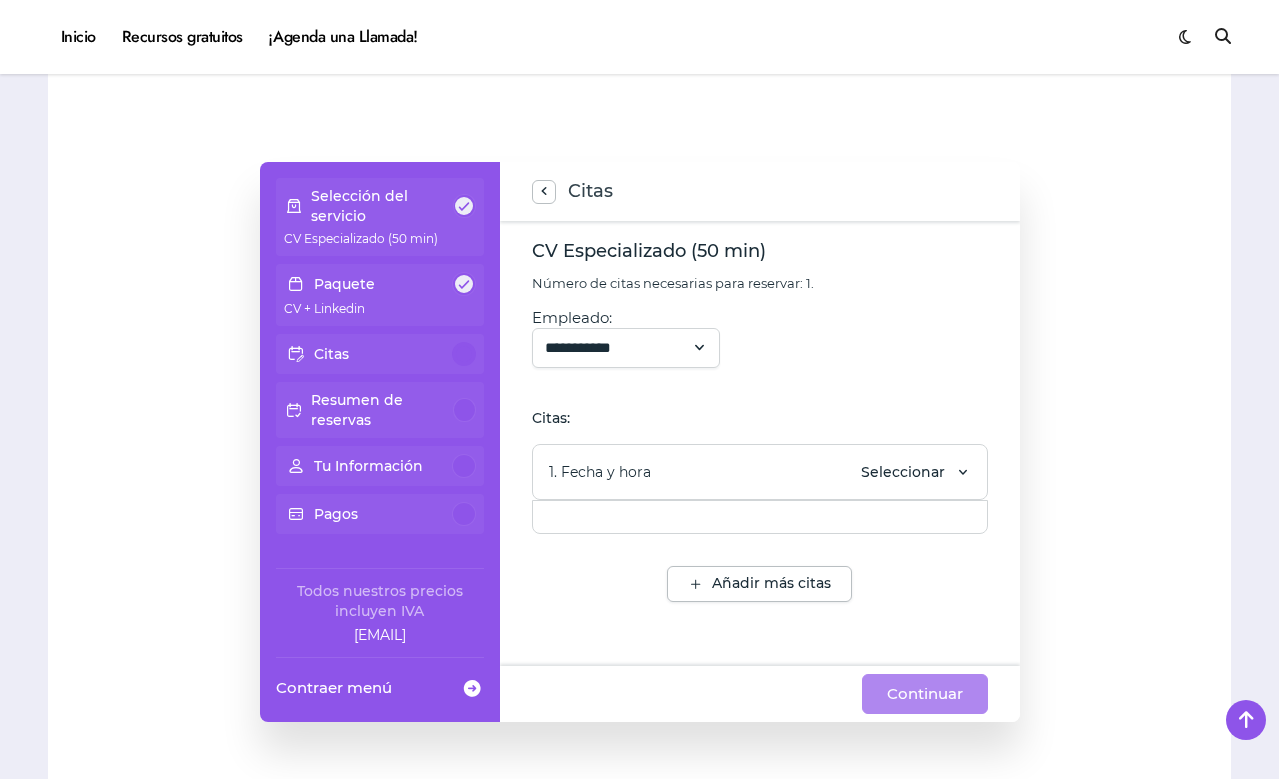 scroll, scrollTop: 0, scrollLeft: 0, axis: both 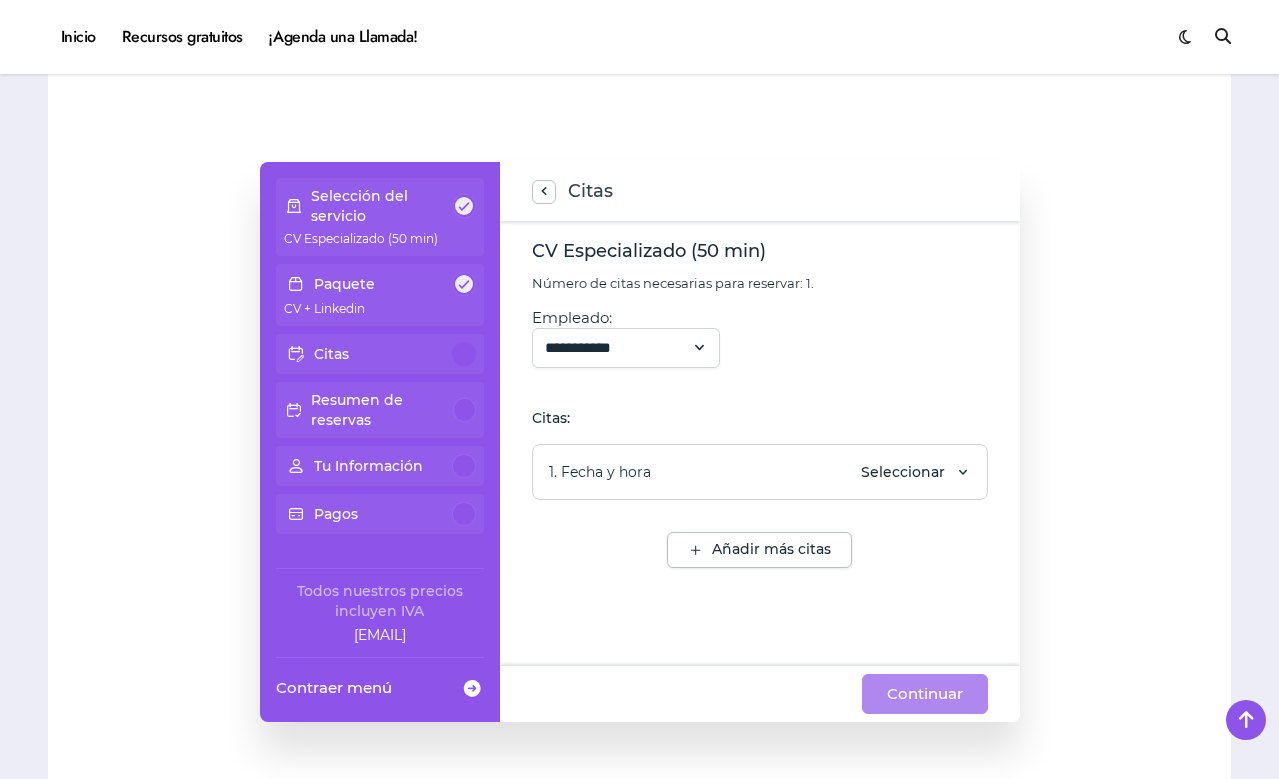 click on "1. Fecha y hora Seleccionar" at bounding box center [760, 472] 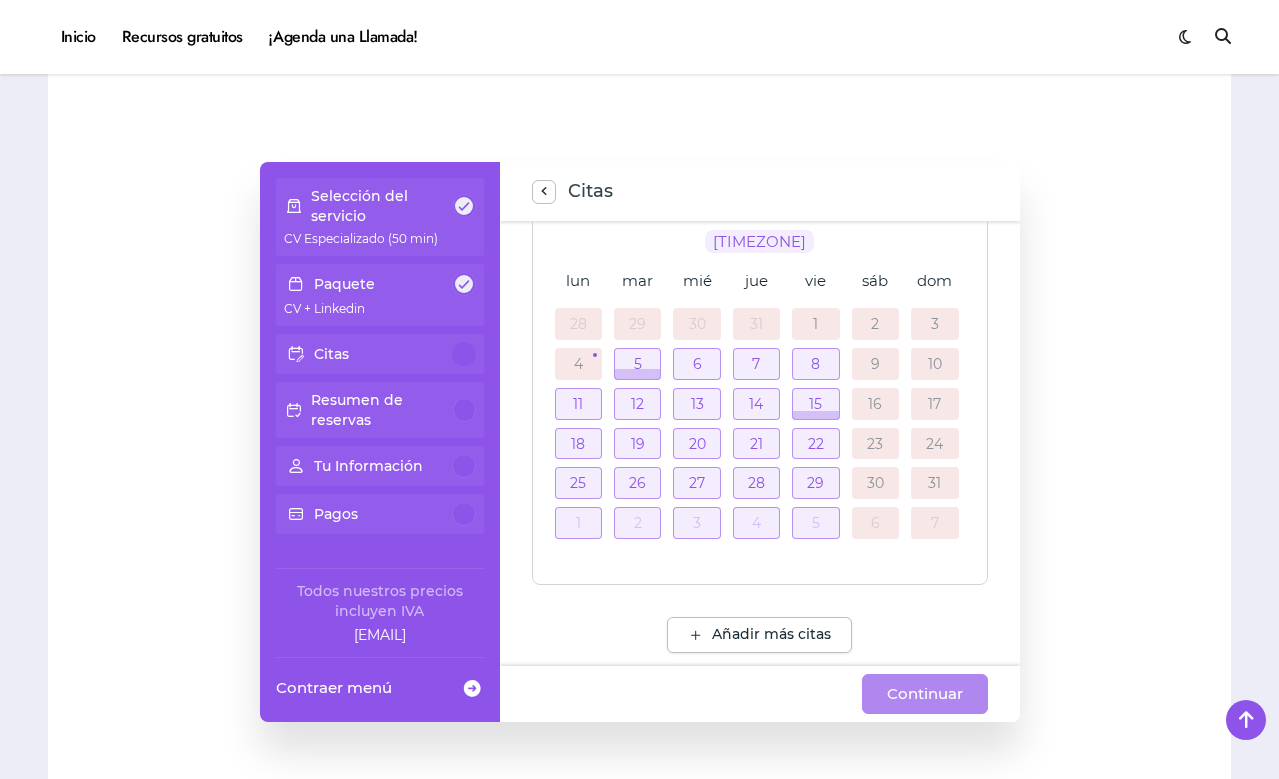scroll, scrollTop: 337, scrollLeft: 0, axis: vertical 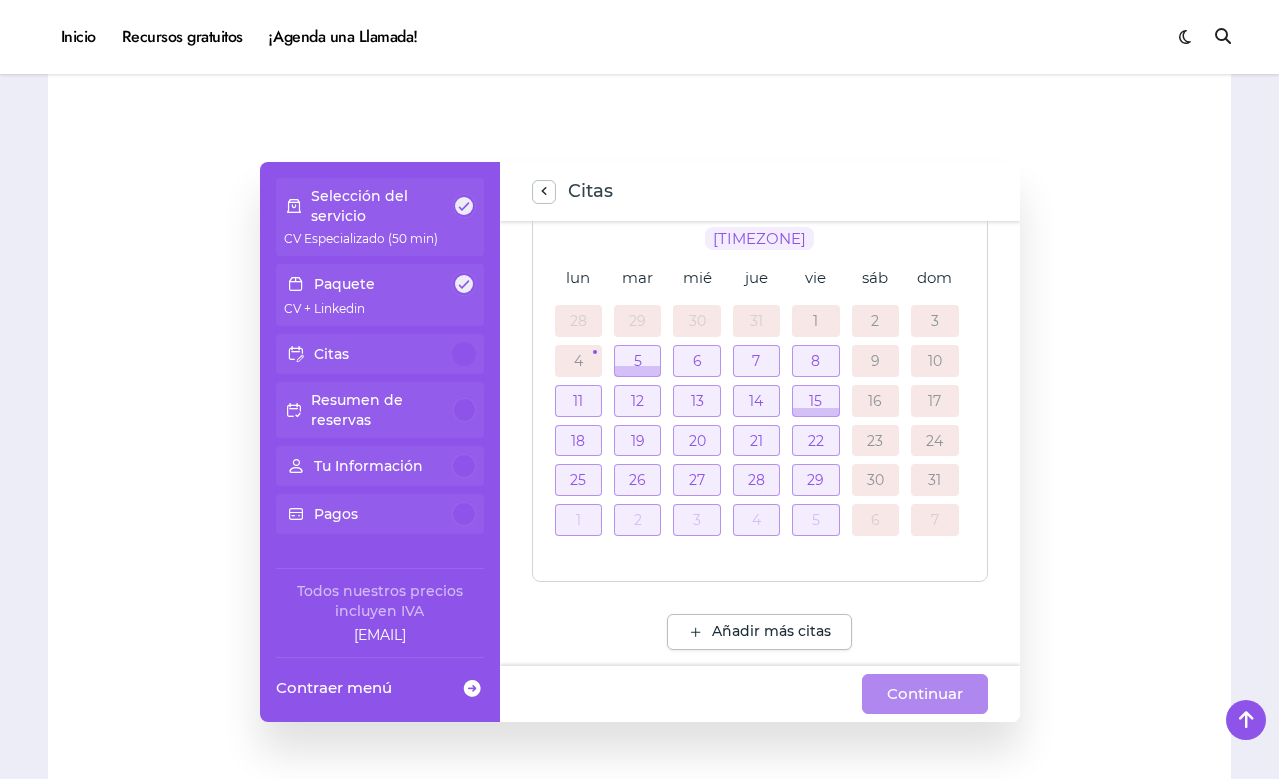click on "4" at bounding box center (578, 361) 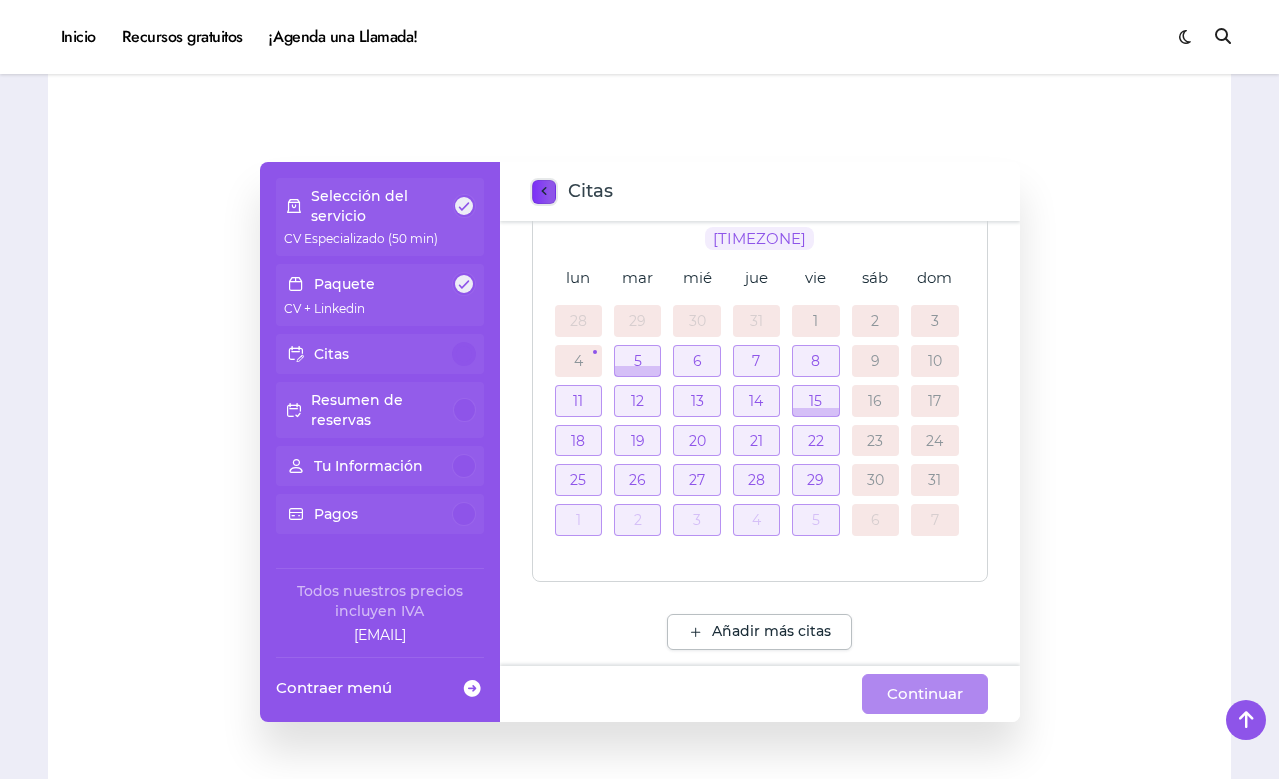 click 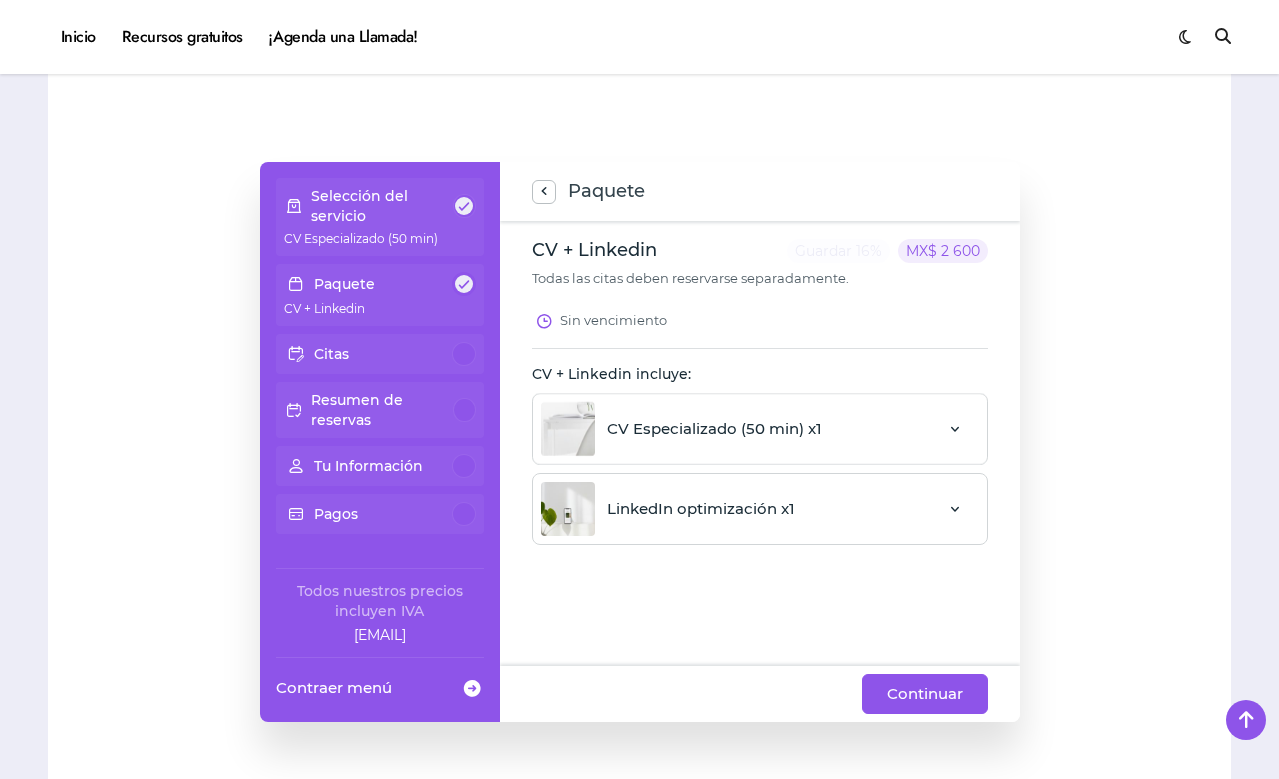 click on "LinkedIn optimización x1" at bounding box center [760, 509] 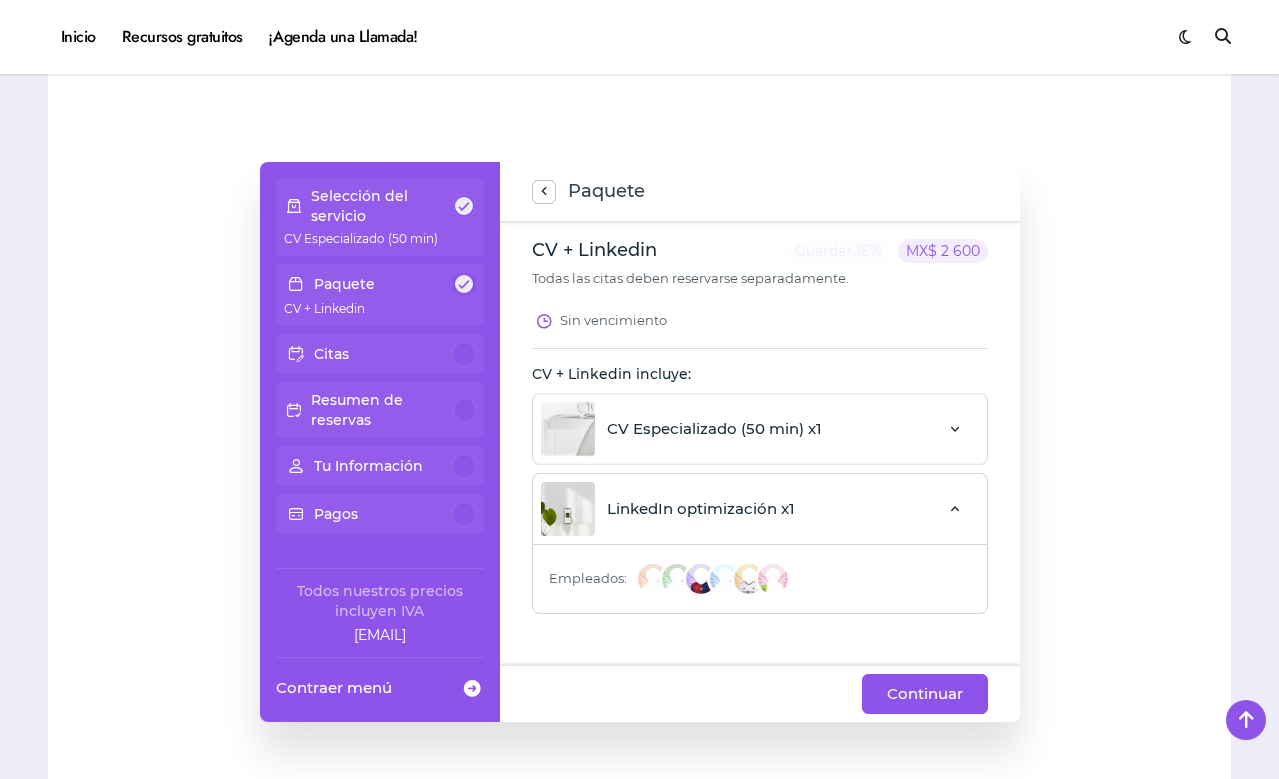 click on "LinkedIn optimización x1" 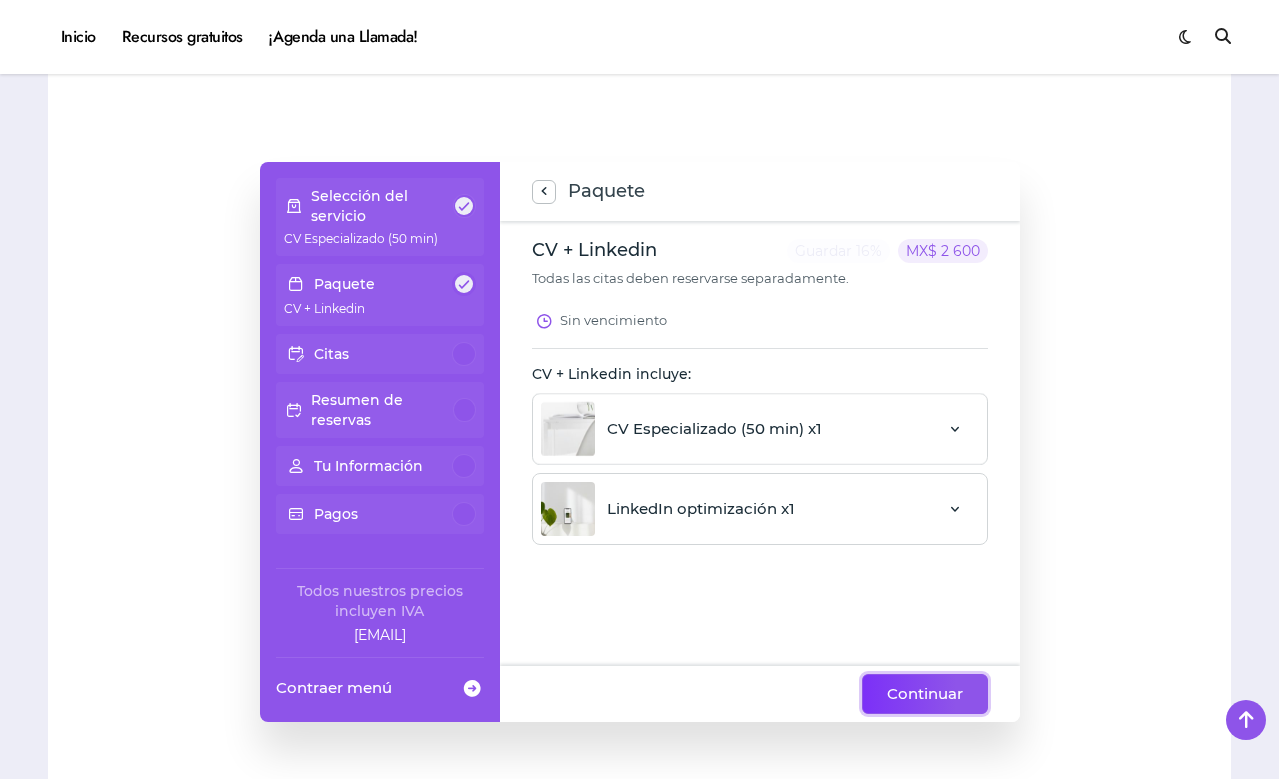click on "Continuar" 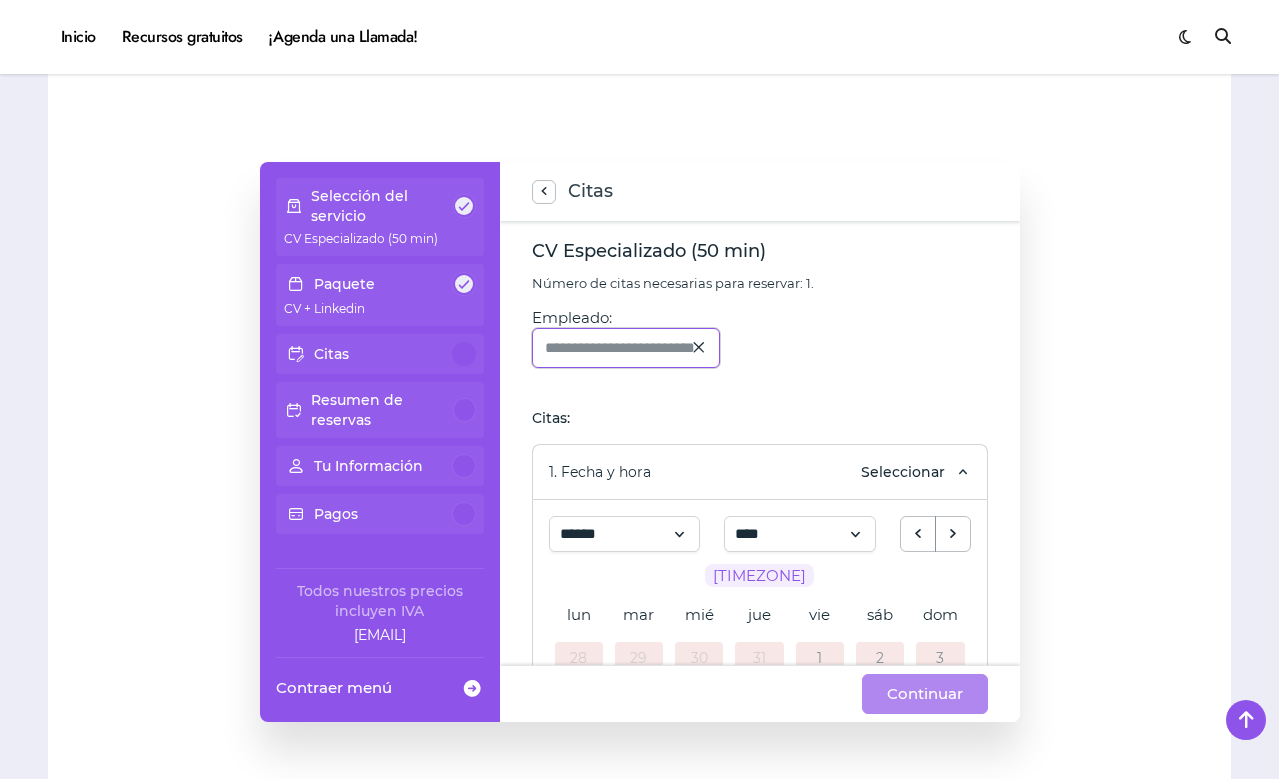 click 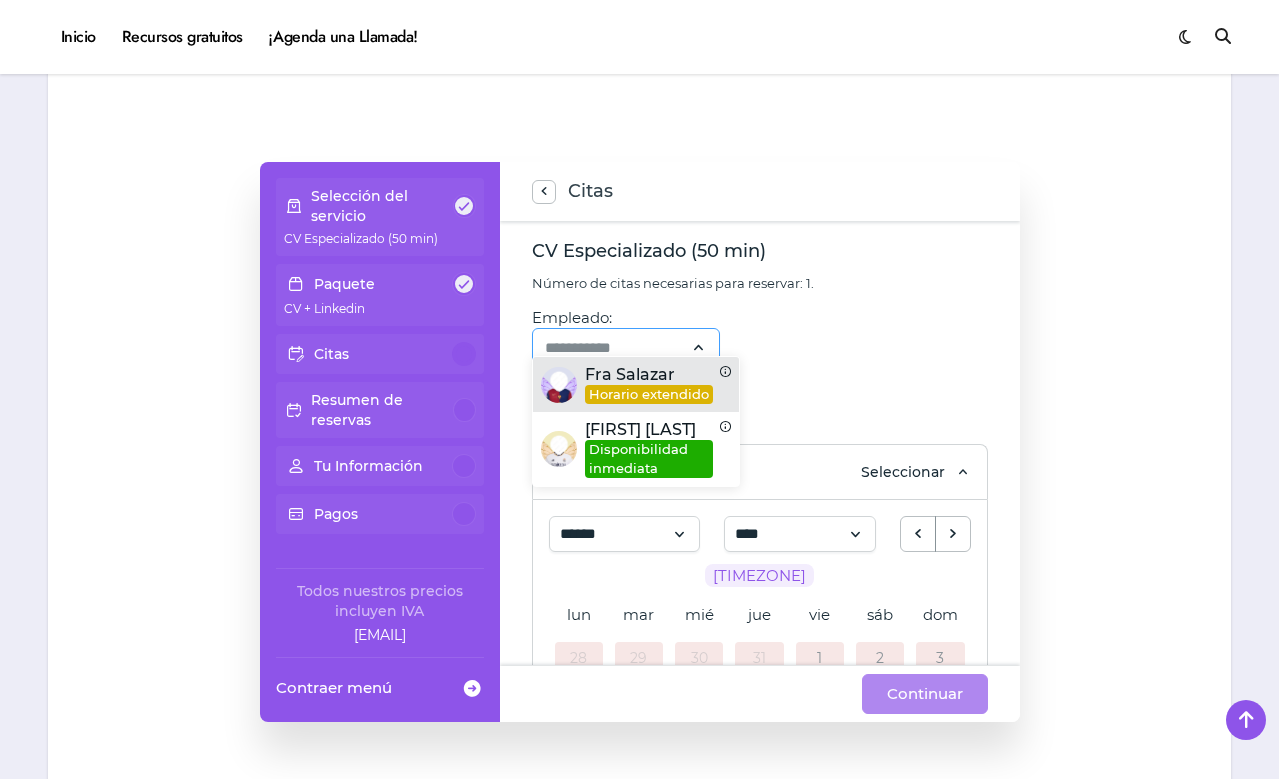 click on "Horario extendido" at bounding box center (649, 394) 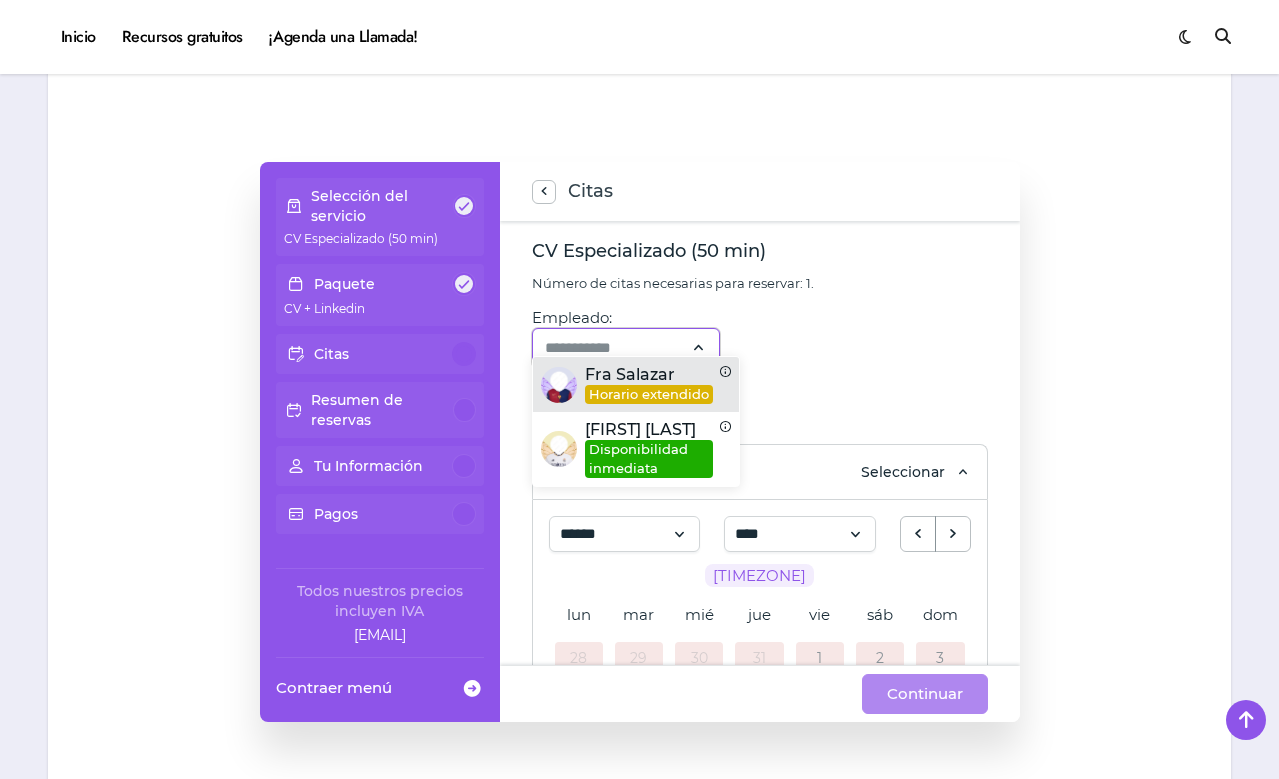 type on "**********" 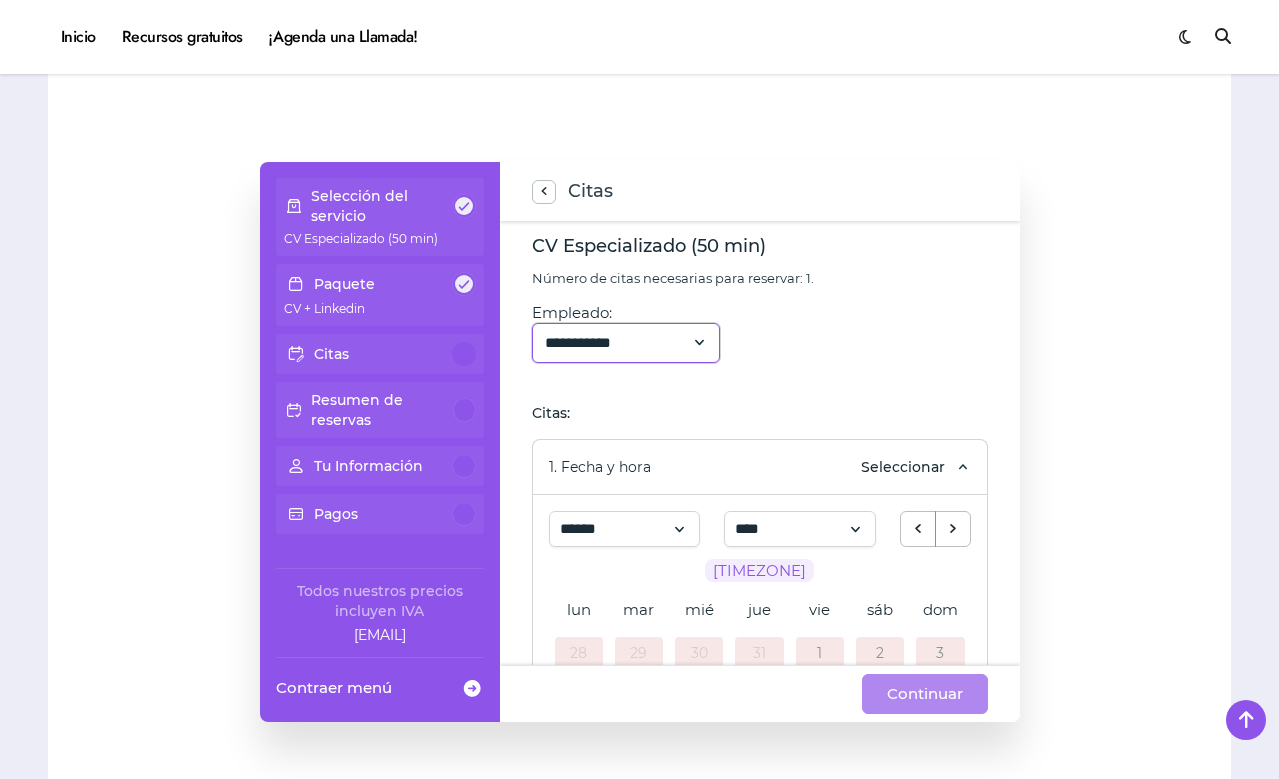 scroll, scrollTop: 0, scrollLeft: 0, axis: both 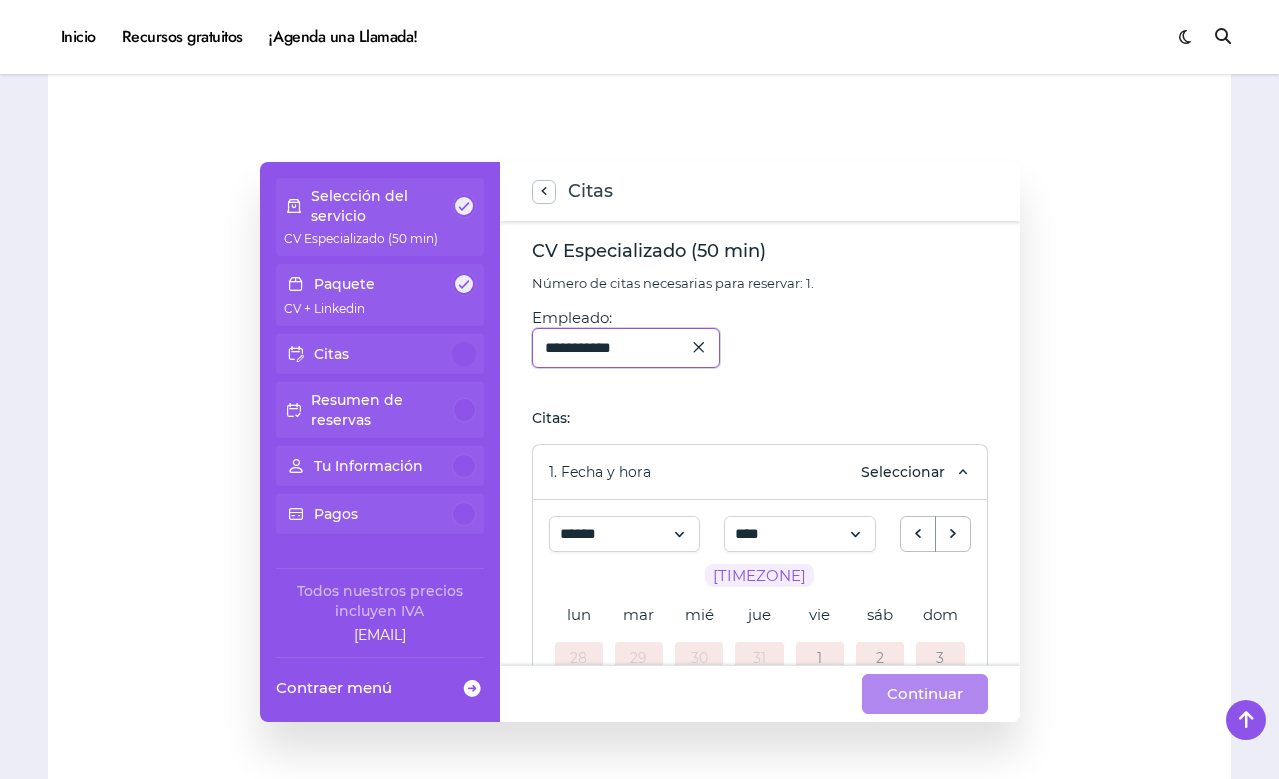 click on "**********" 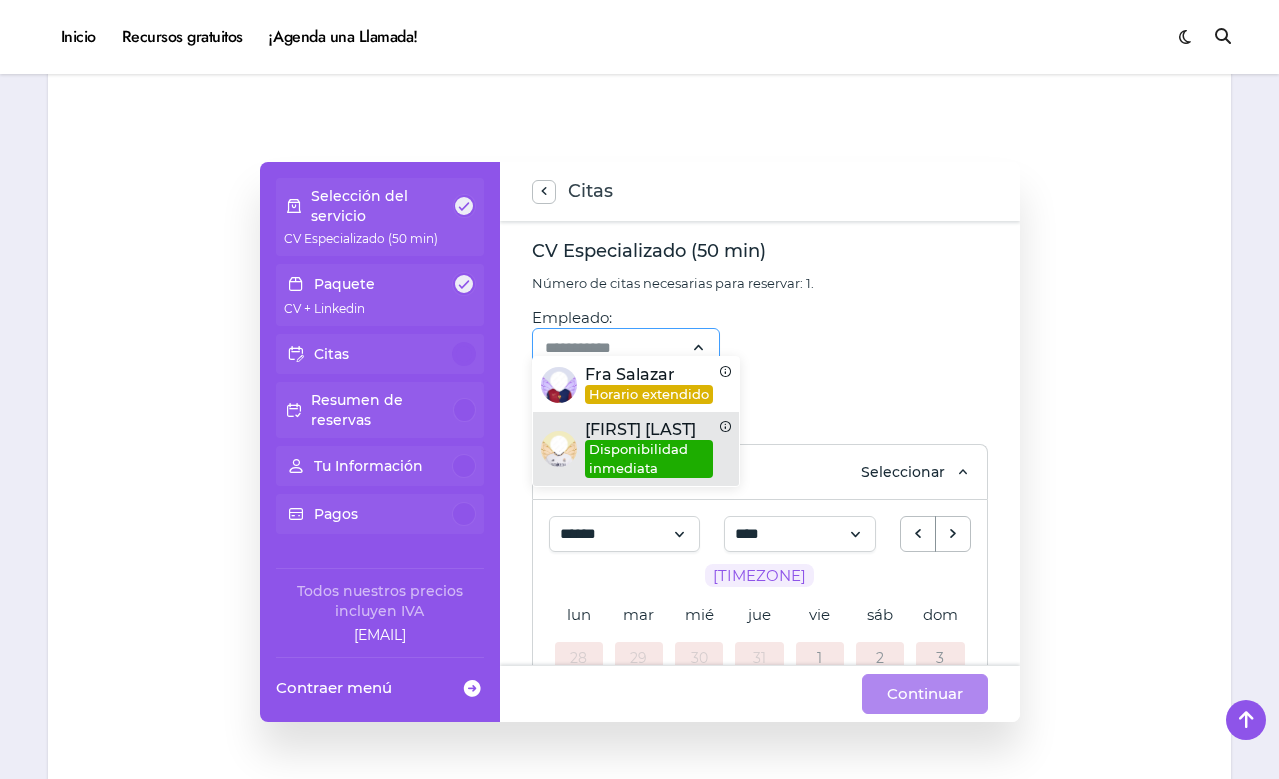 click on "Disponibilidad inmediata" at bounding box center (649, 459) 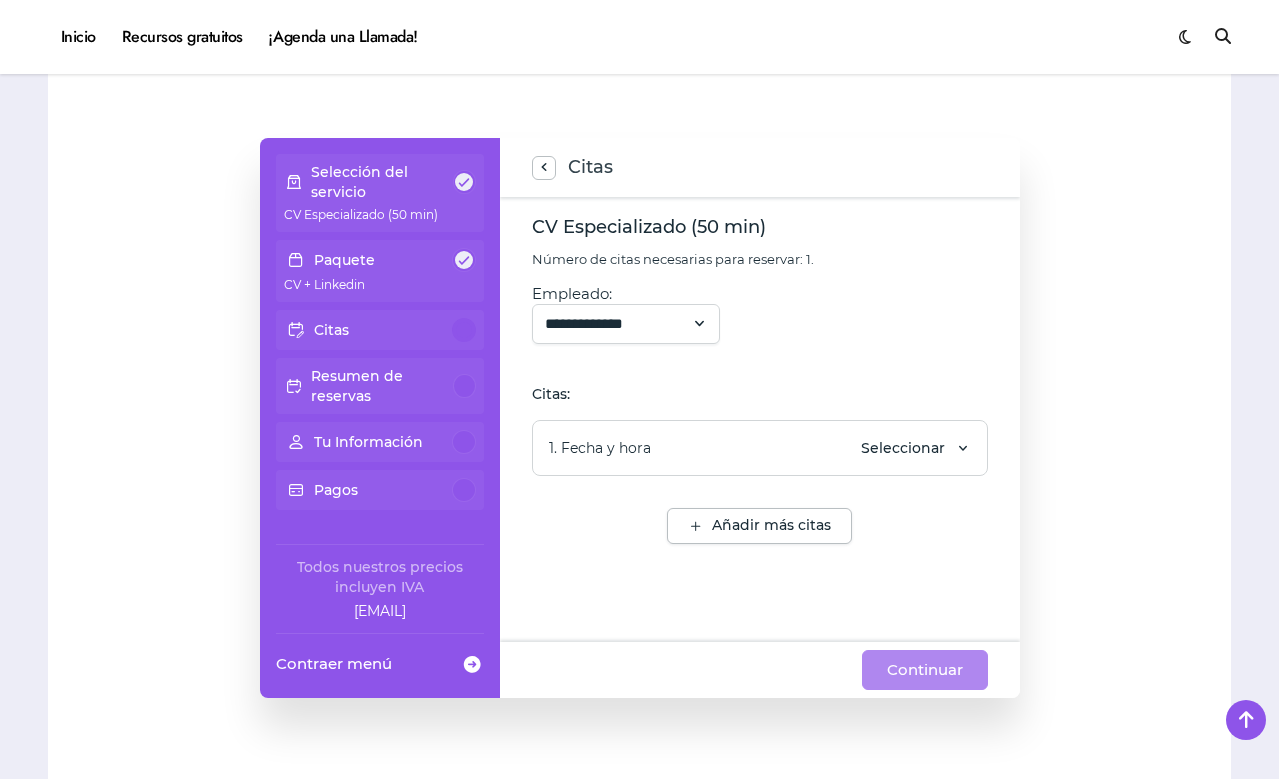 scroll, scrollTop: 1200, scrollLeft: 0, axis: vertical 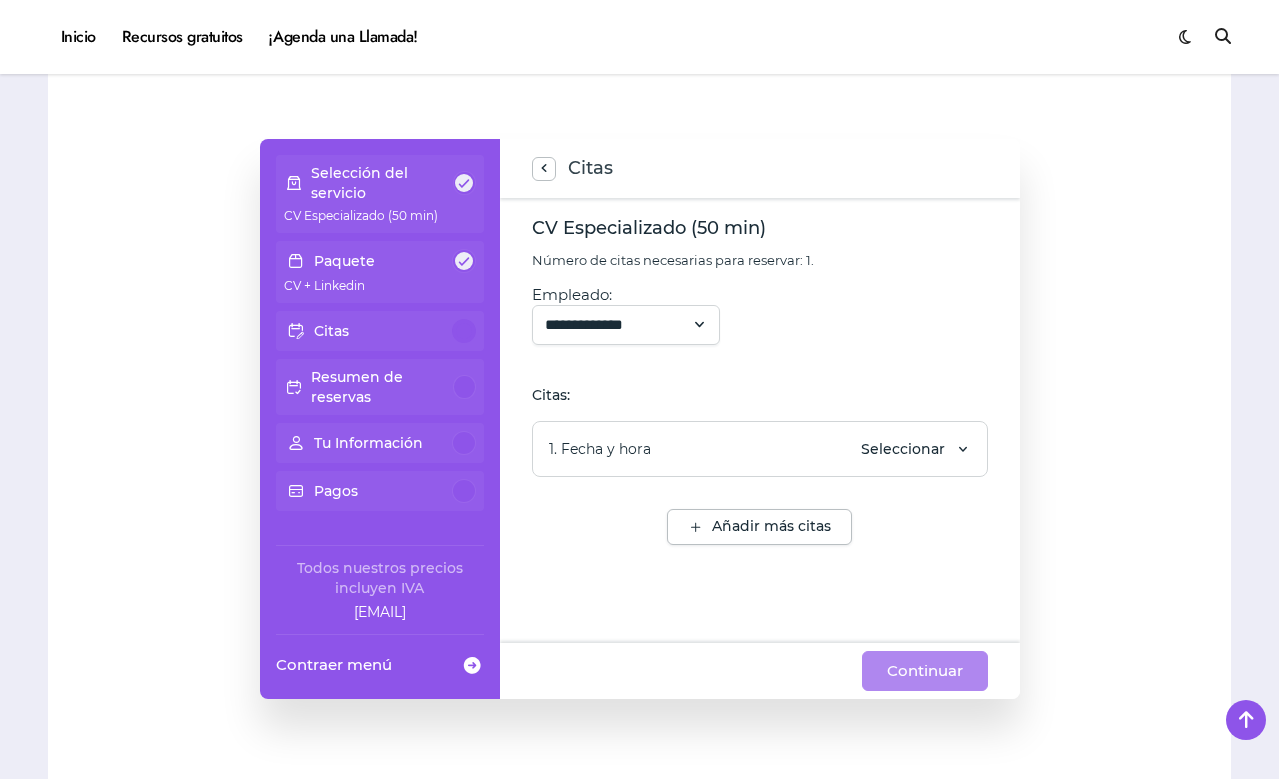 click on "1. Fecha y hora Seleccionar" at bounding box center [760, 449] 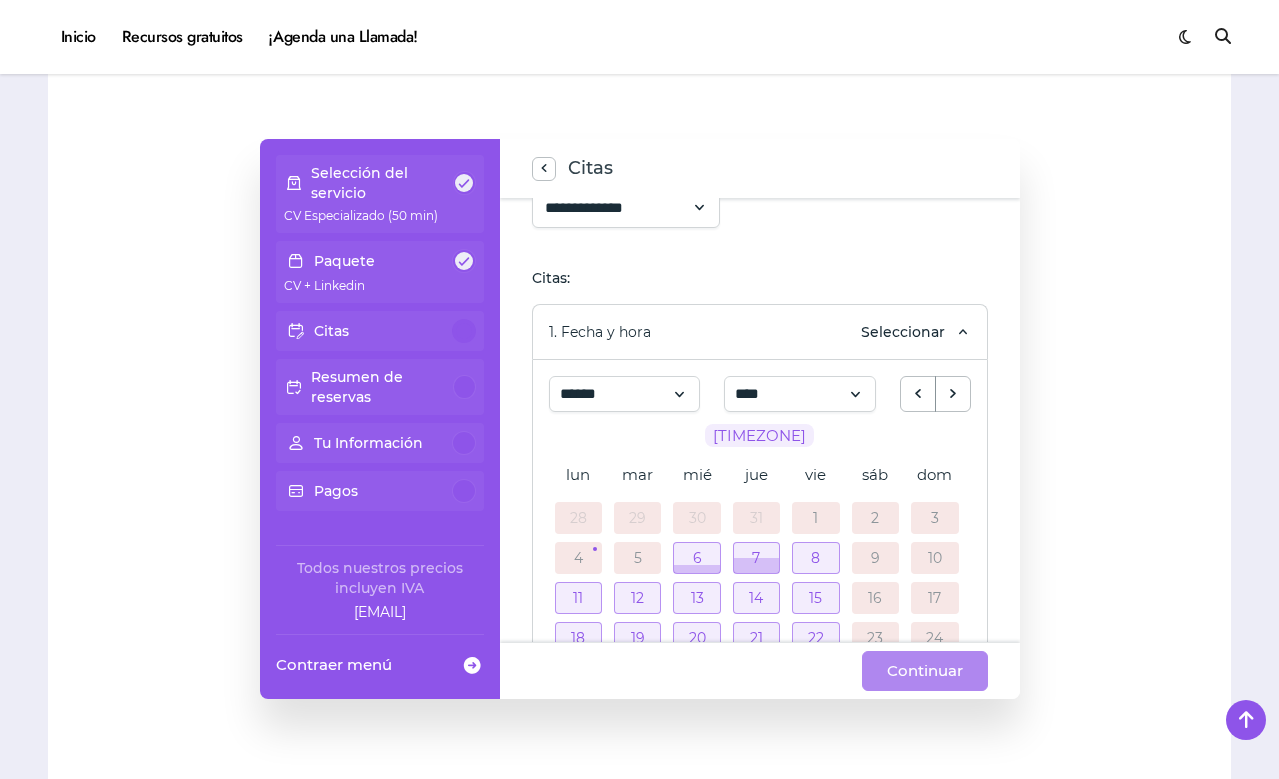 scroll, scrollTop: 141, scrollLeft: 0, axis: vertical 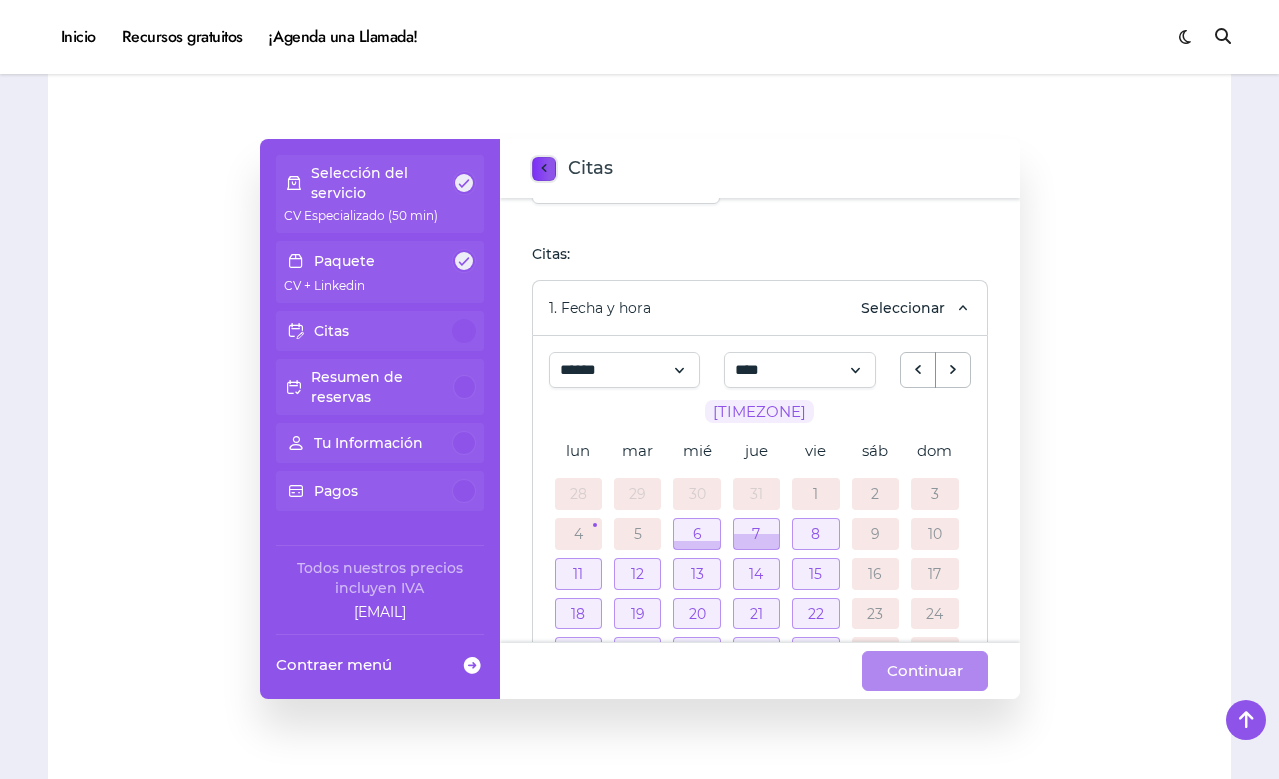 click 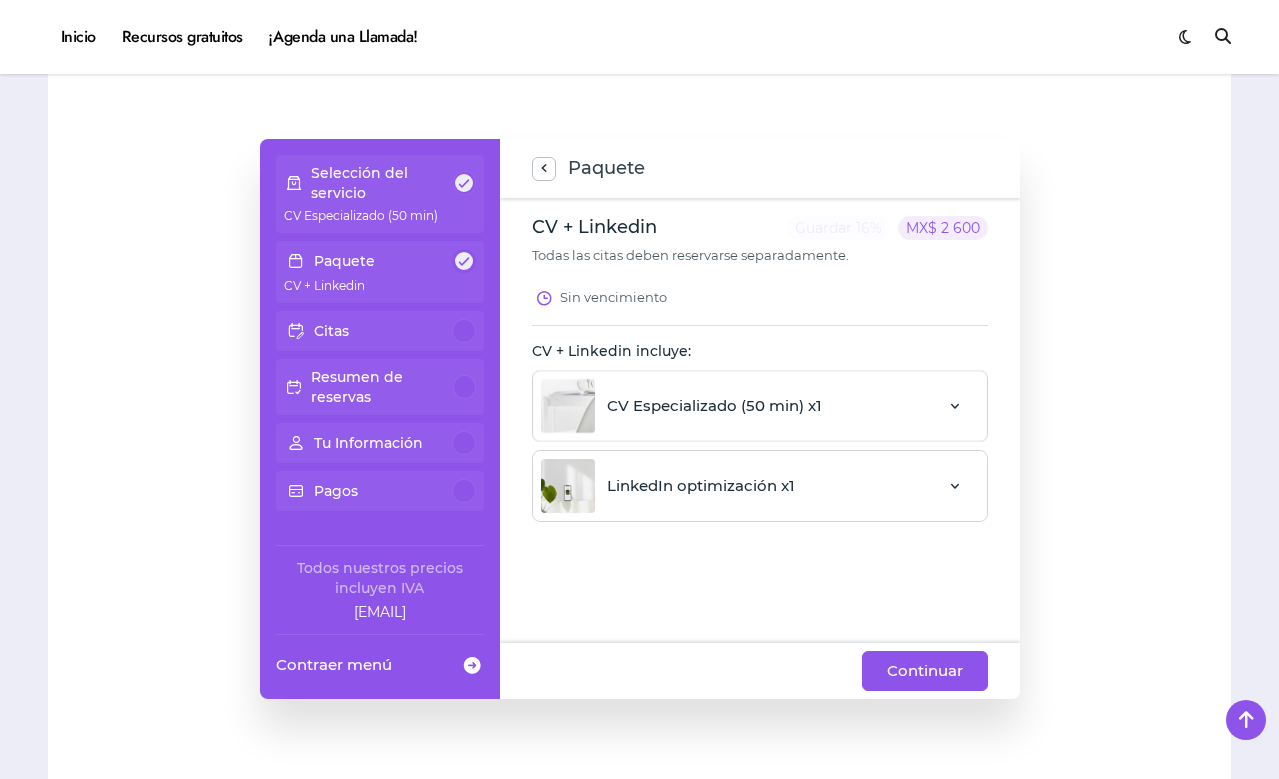 click on "CV Especializado (50 min) x1" 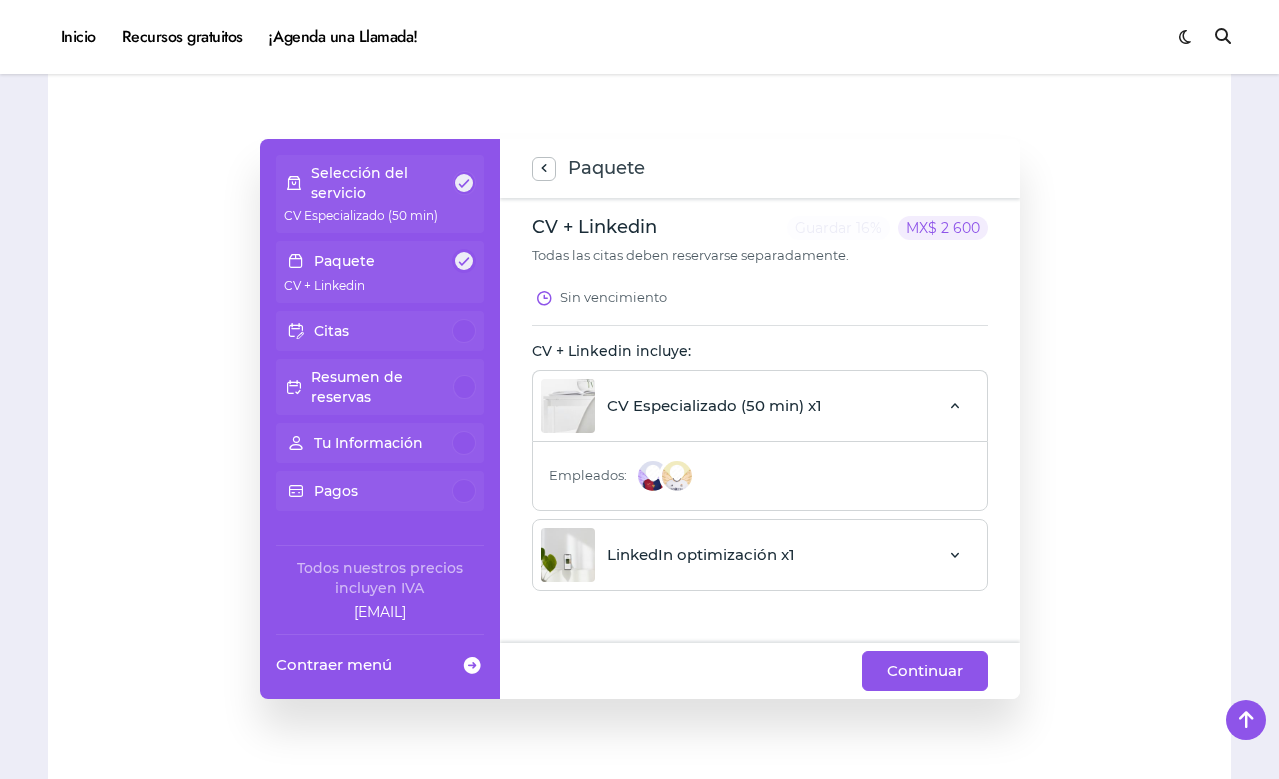 click on "CV Especializado (50 min) x1" 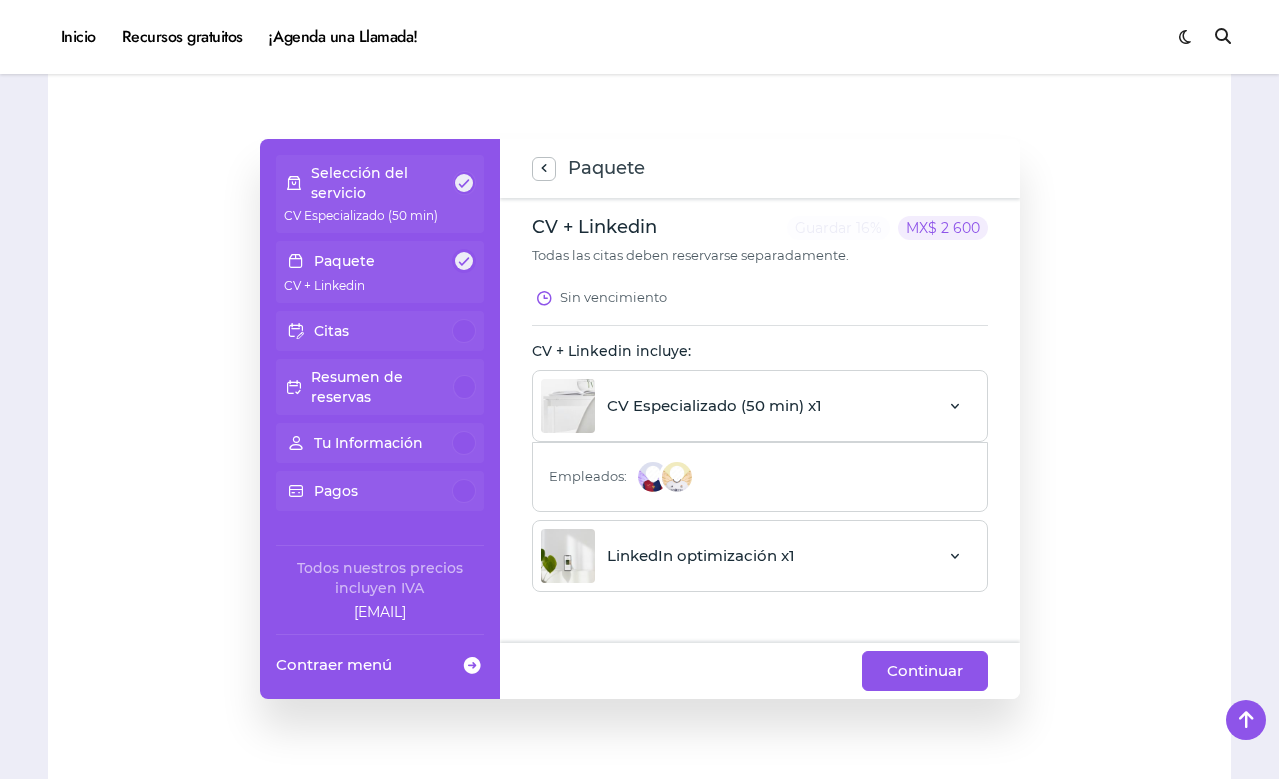 click on "LinkedIn optimización x1" at bounding box center (760, 556) 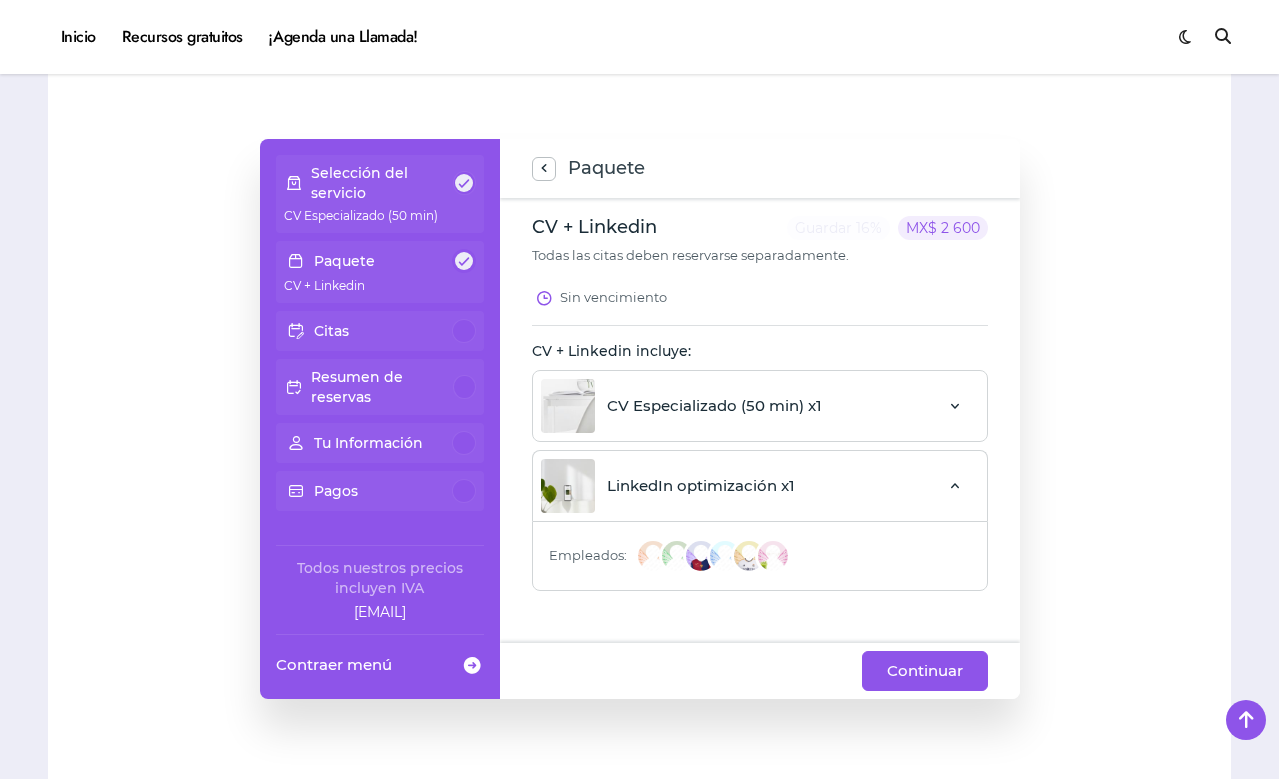 click on "LinkedIn optimización x1" at bounding box center (760, 485) 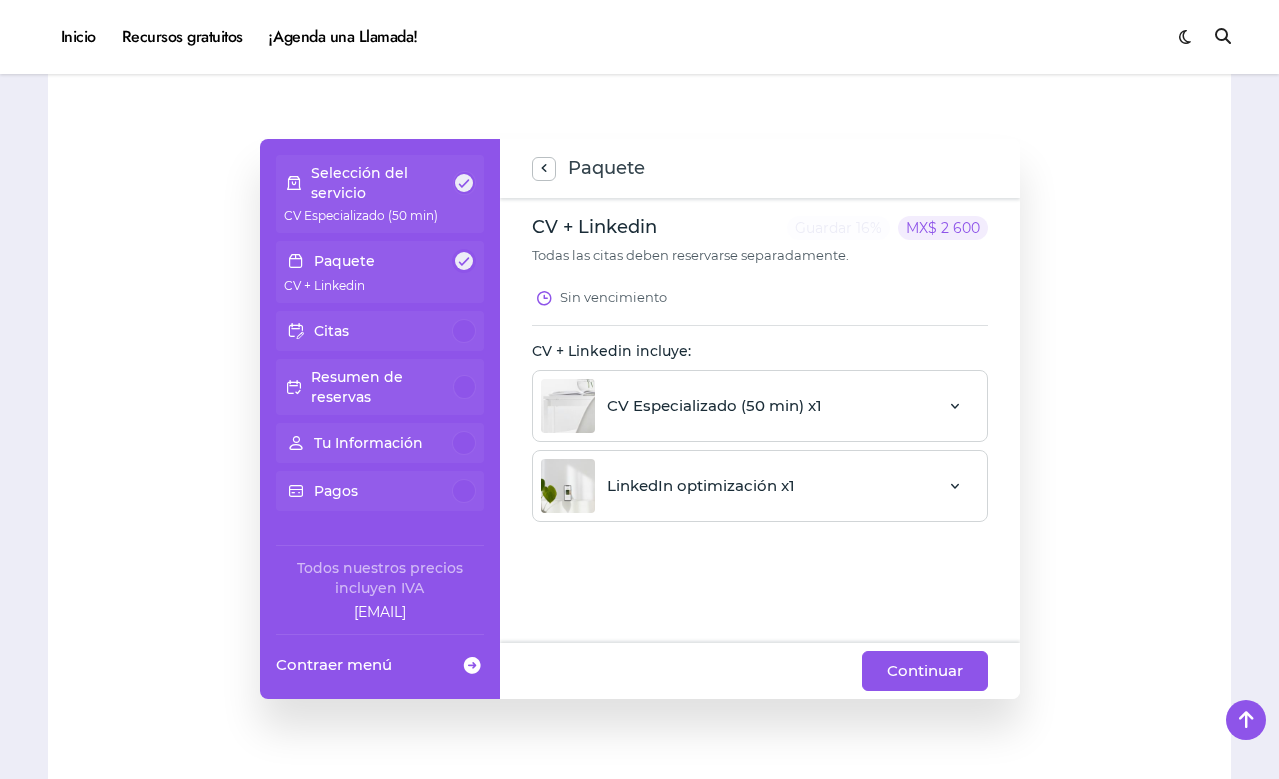 click on "LinkedIn optimización x1" 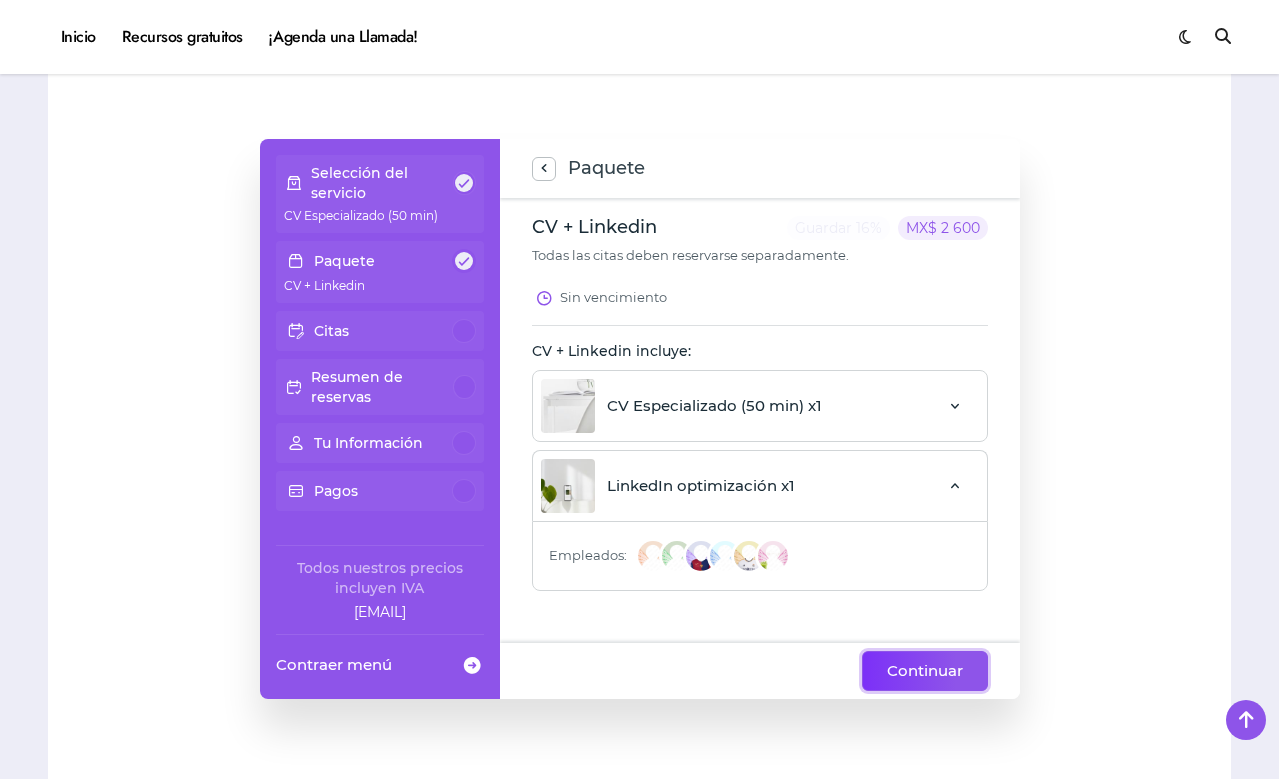 click on "Continuar" at bounding box center (925, 671) 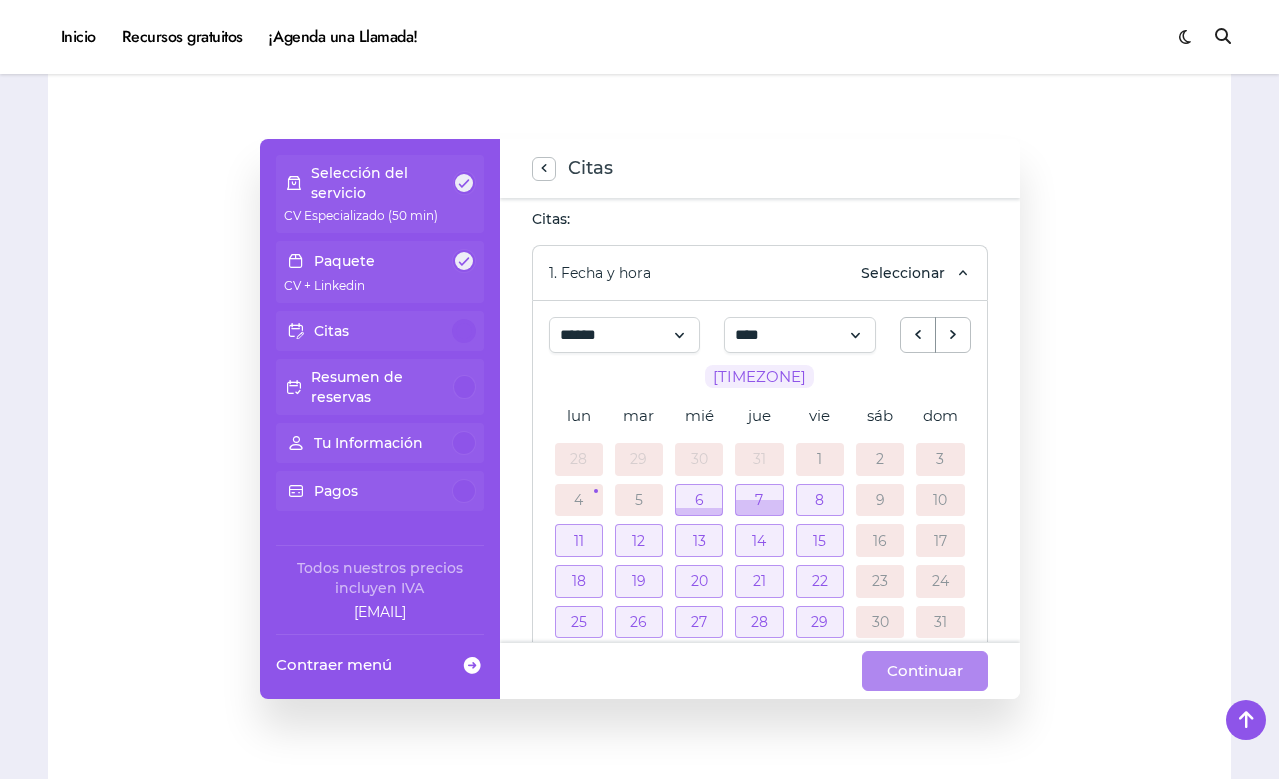 scroll, scrollTop: 217, scrollLeft: 0, axis: vertical 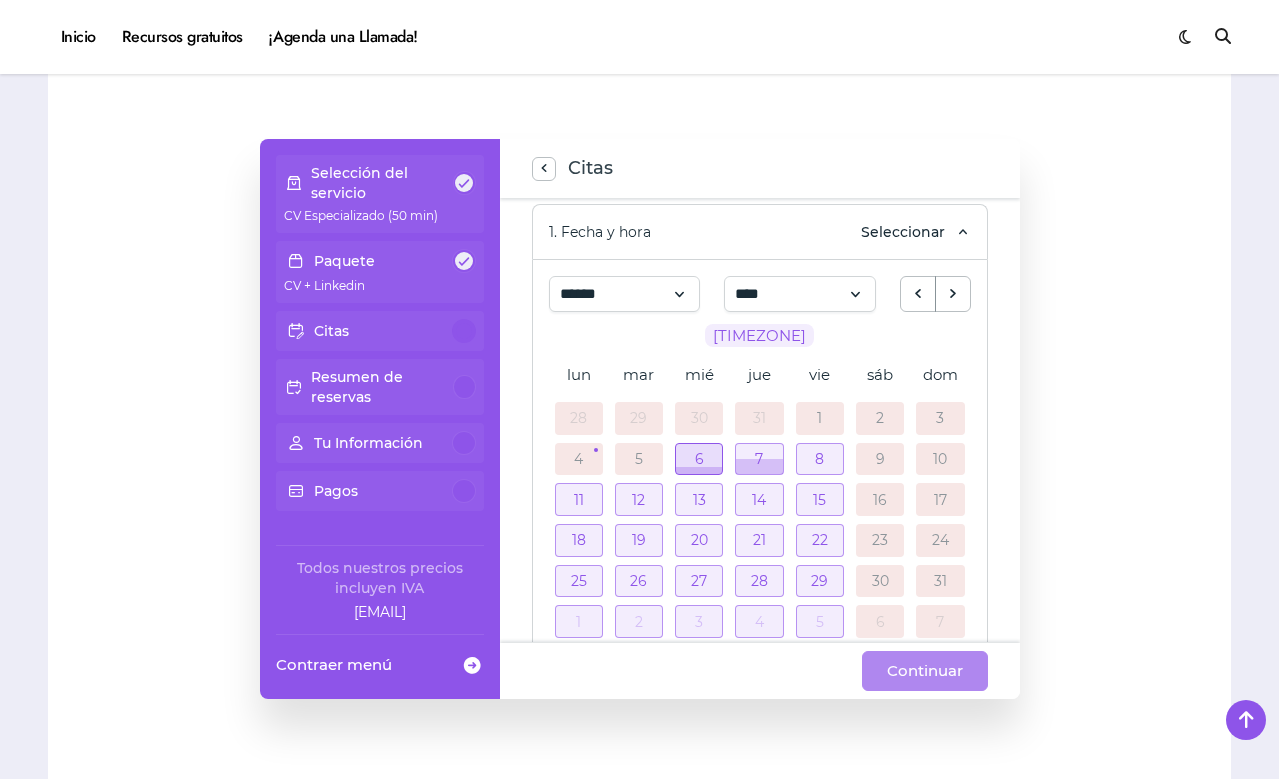 click at bounding box center [699, 459] 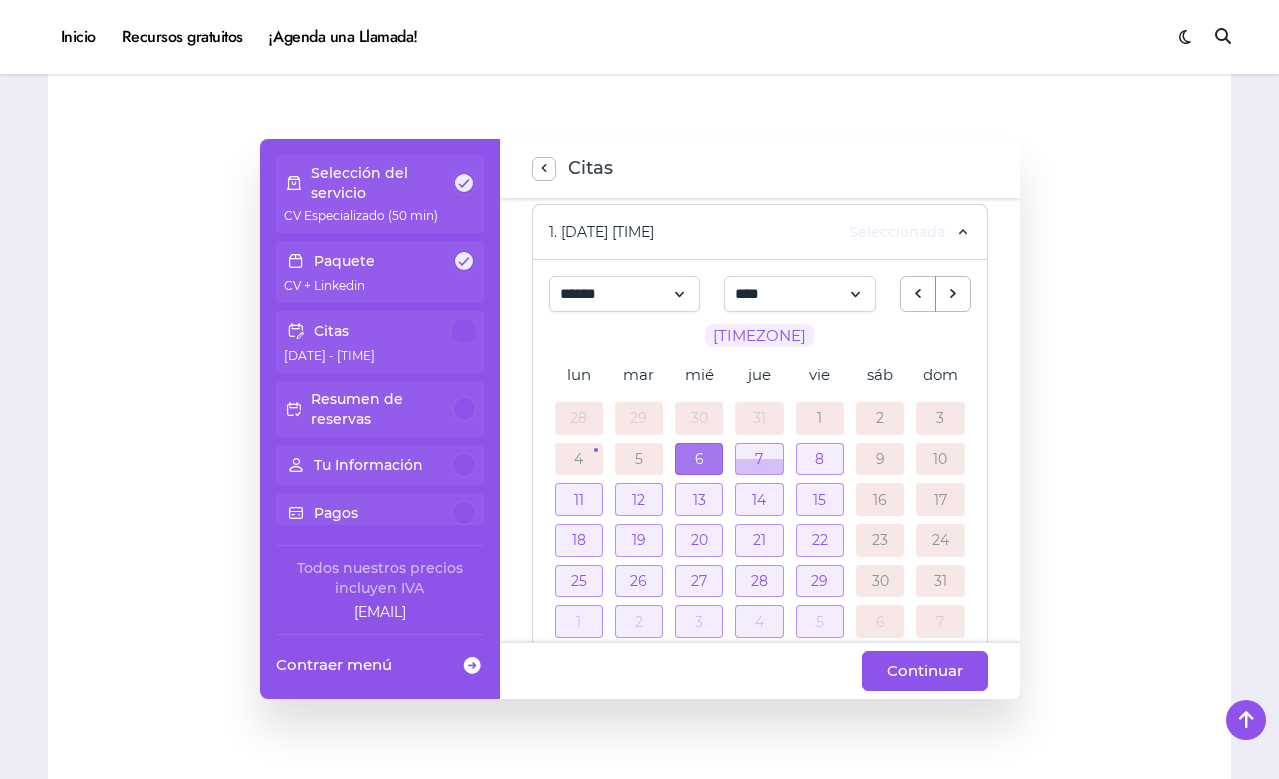 scroll, scrollTop: 434, scrollLeft: 0, axis: vertical 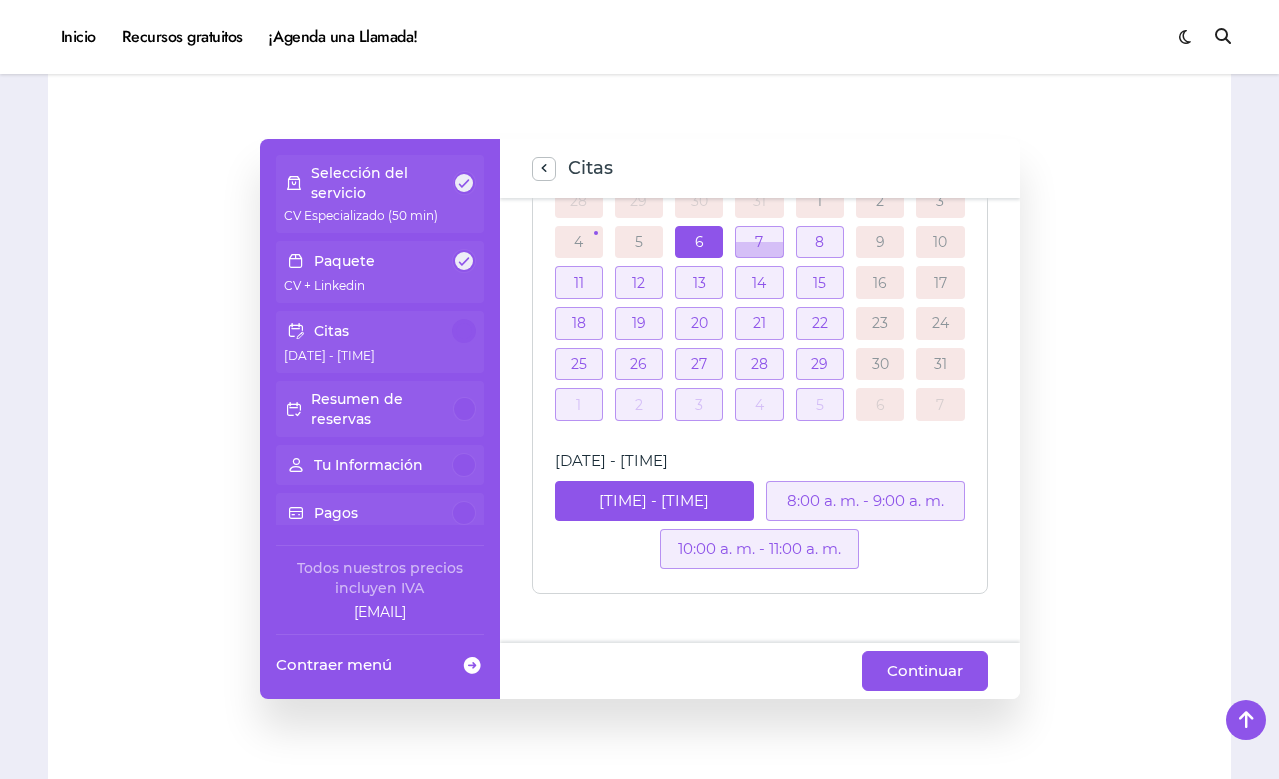 click on "10:00 a. m.  - 11:00 a. m." at bounding box center [759, 549] 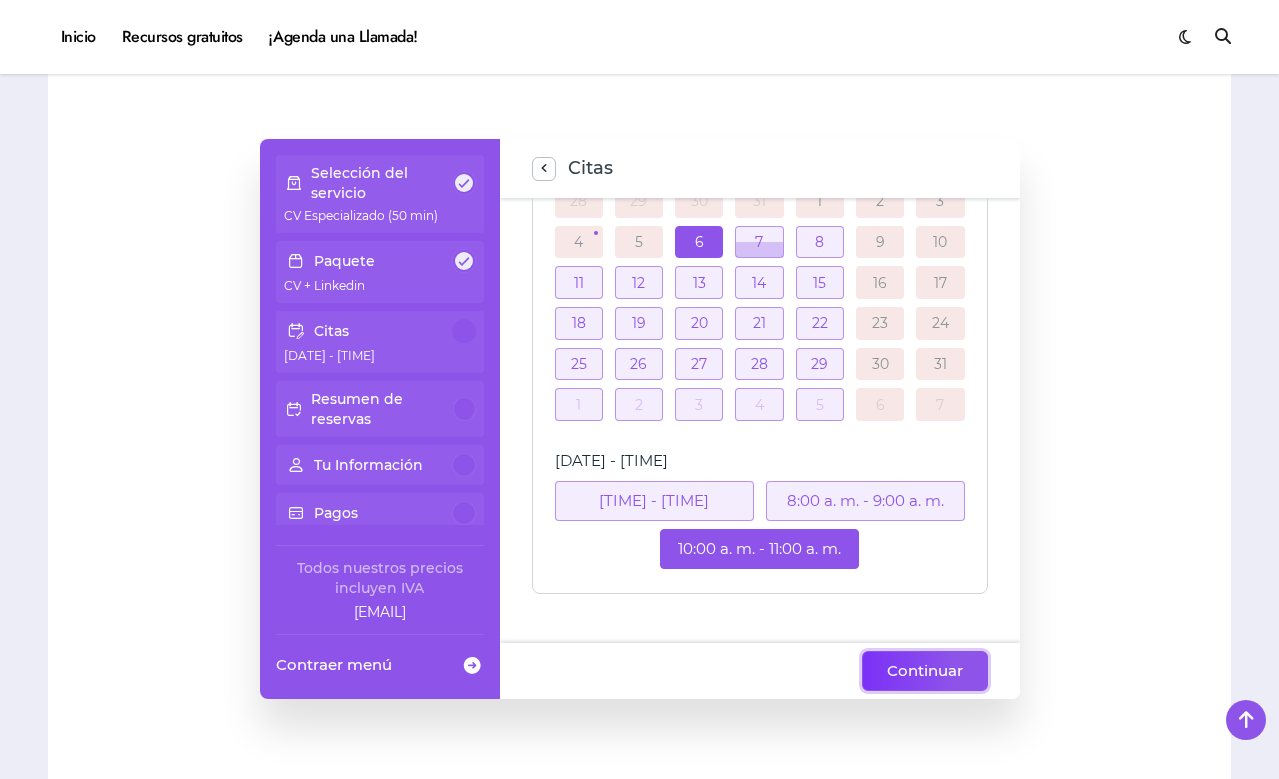 click on "Continuar" at bounding box center [925, 671] 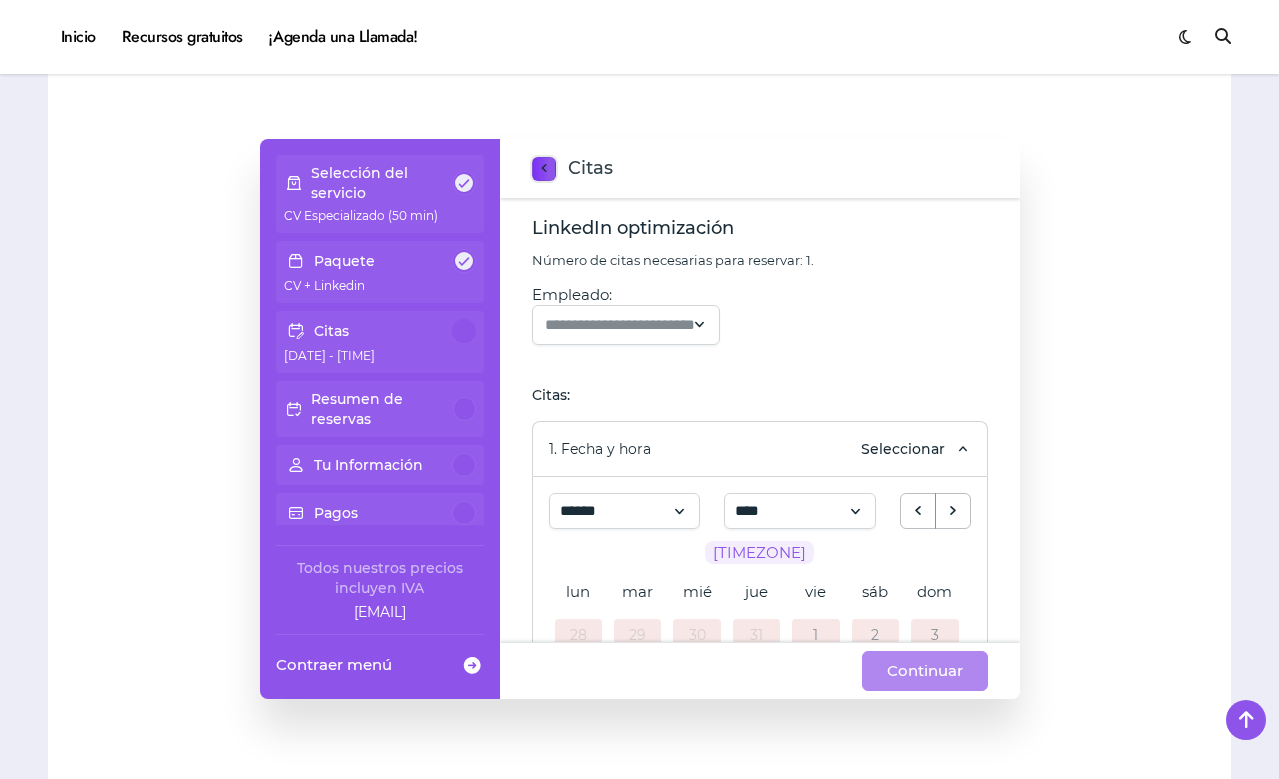 click on "Buscar:" at bounding box center [544, 169] 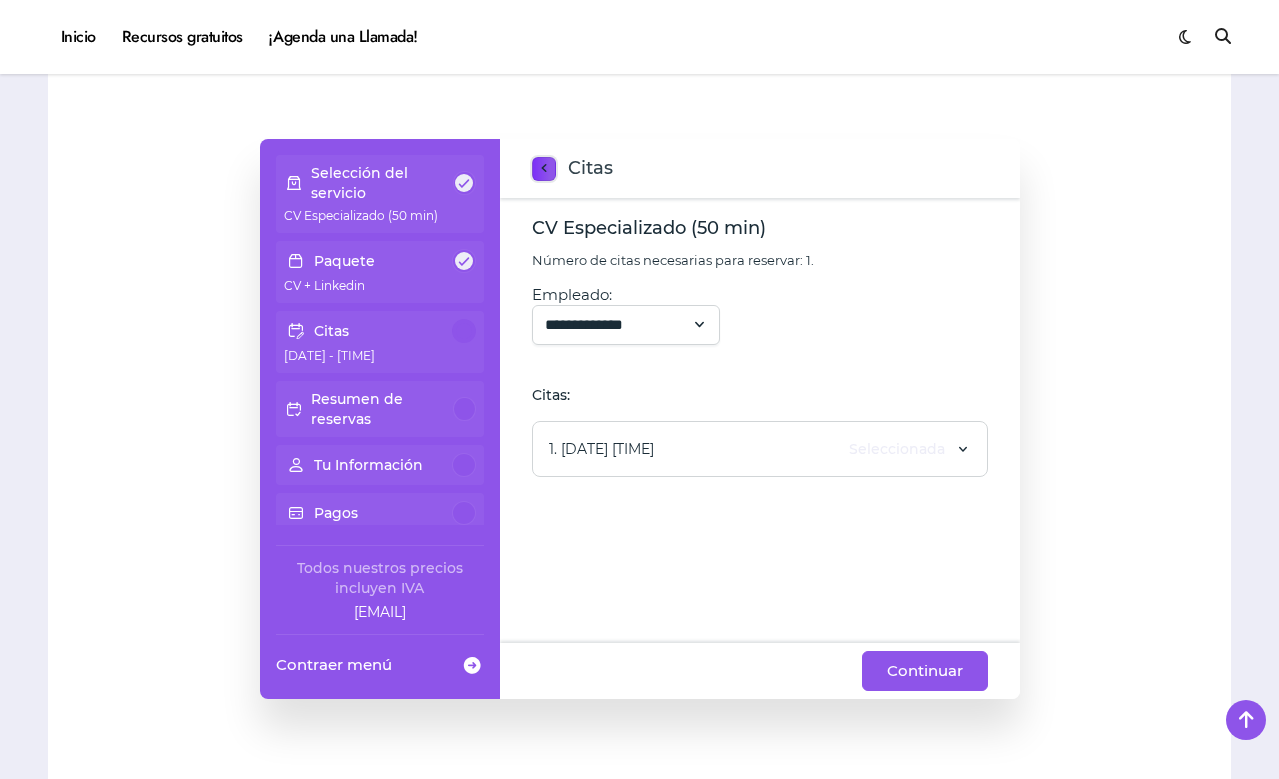 click 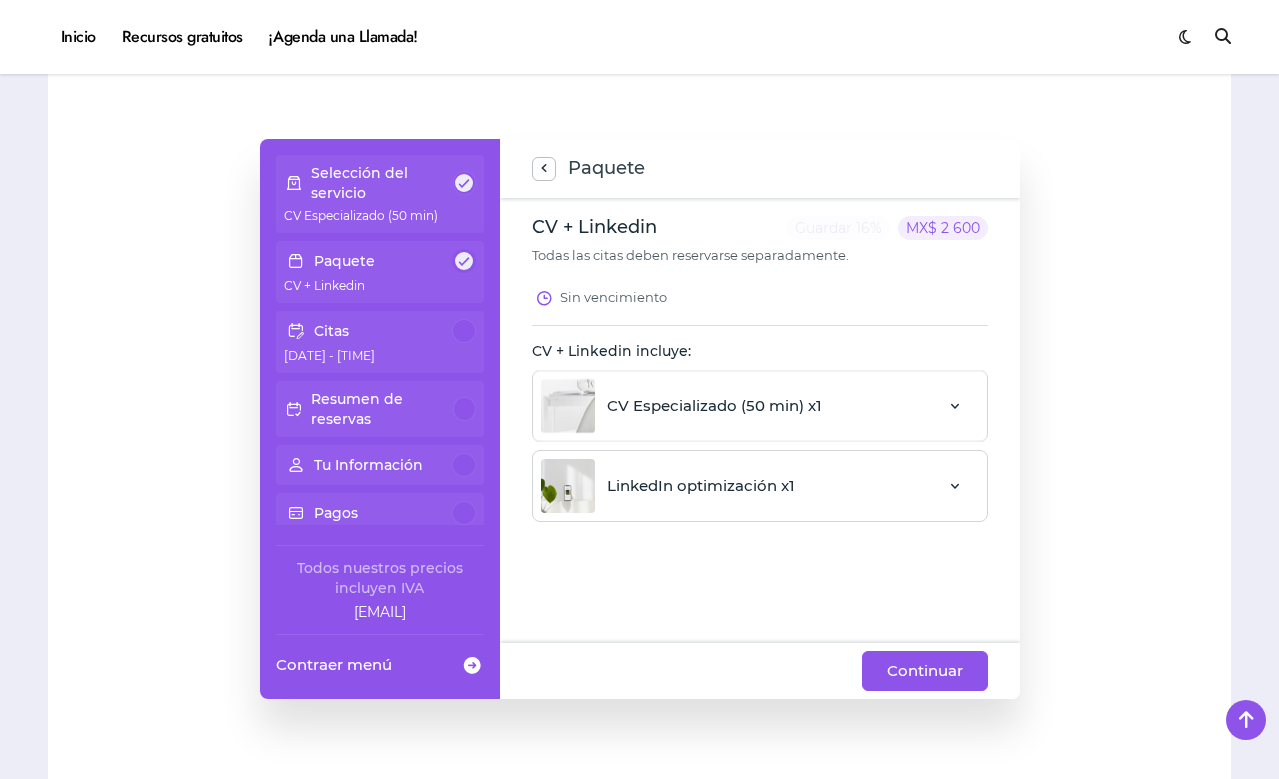 click 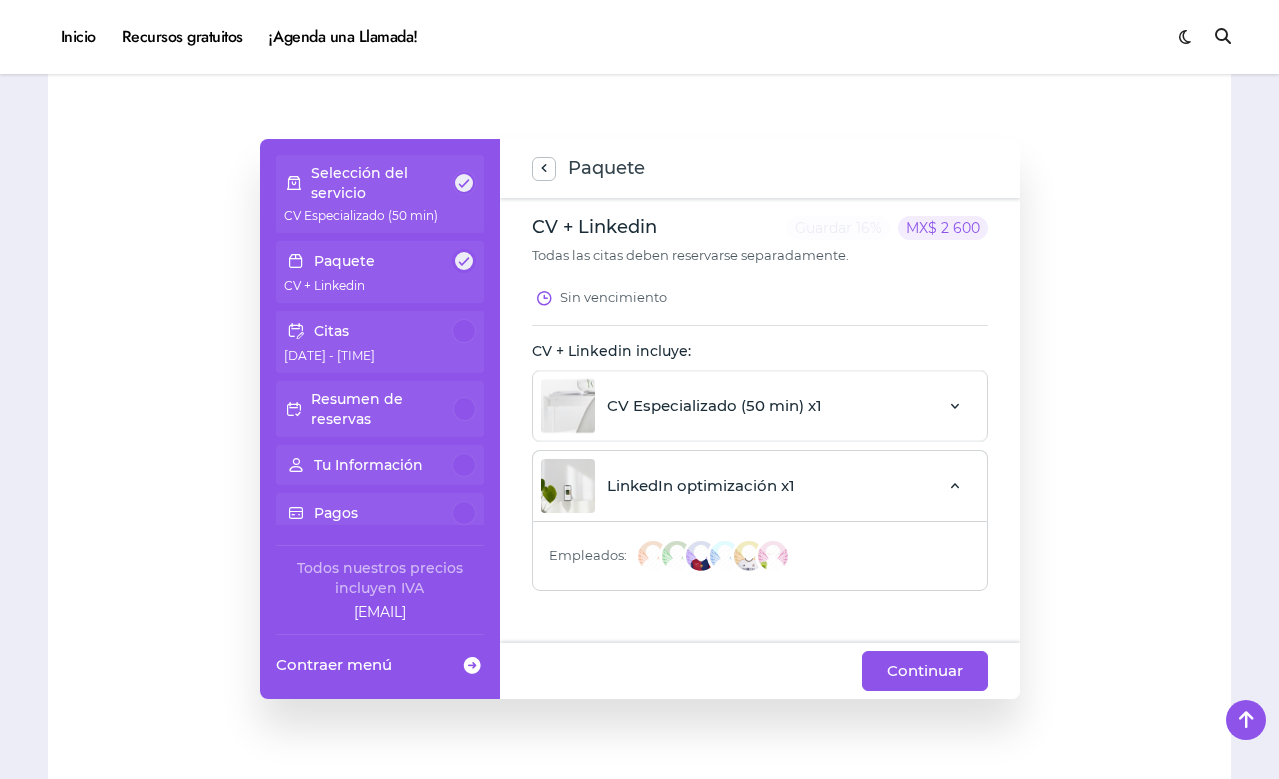 click 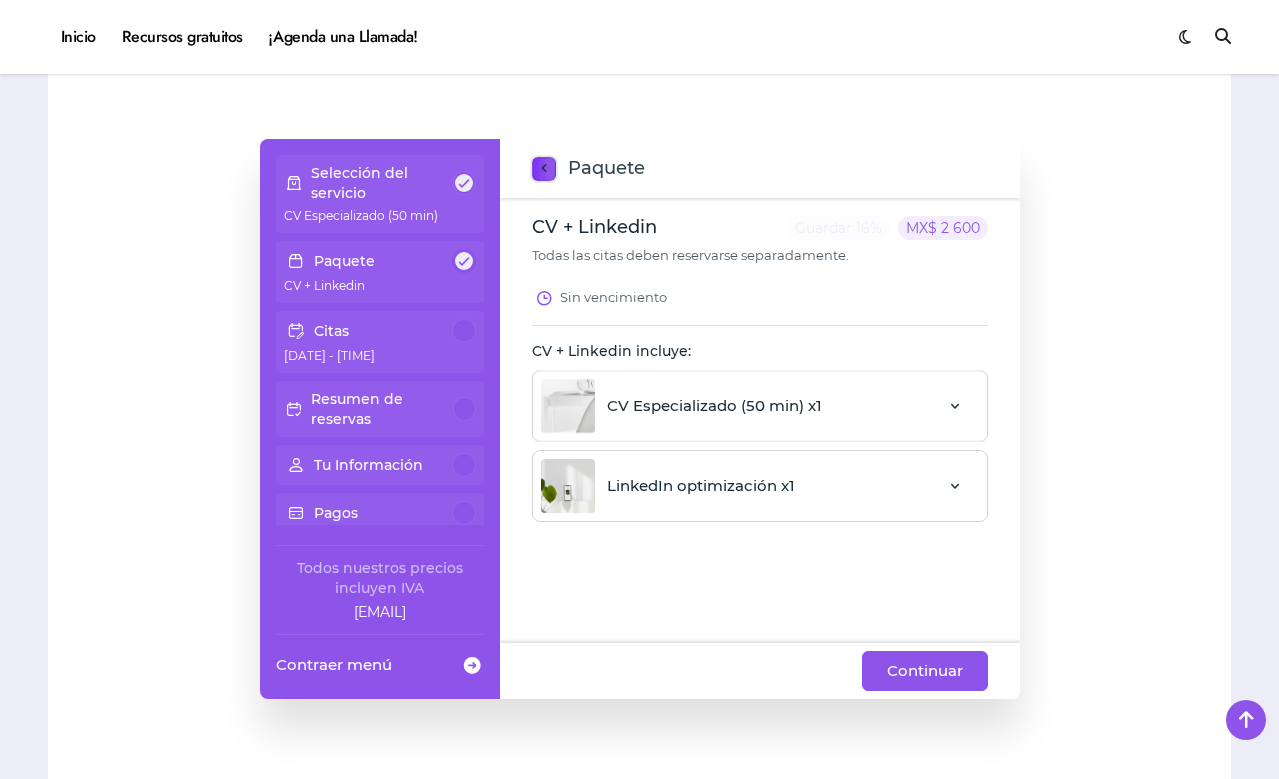 click 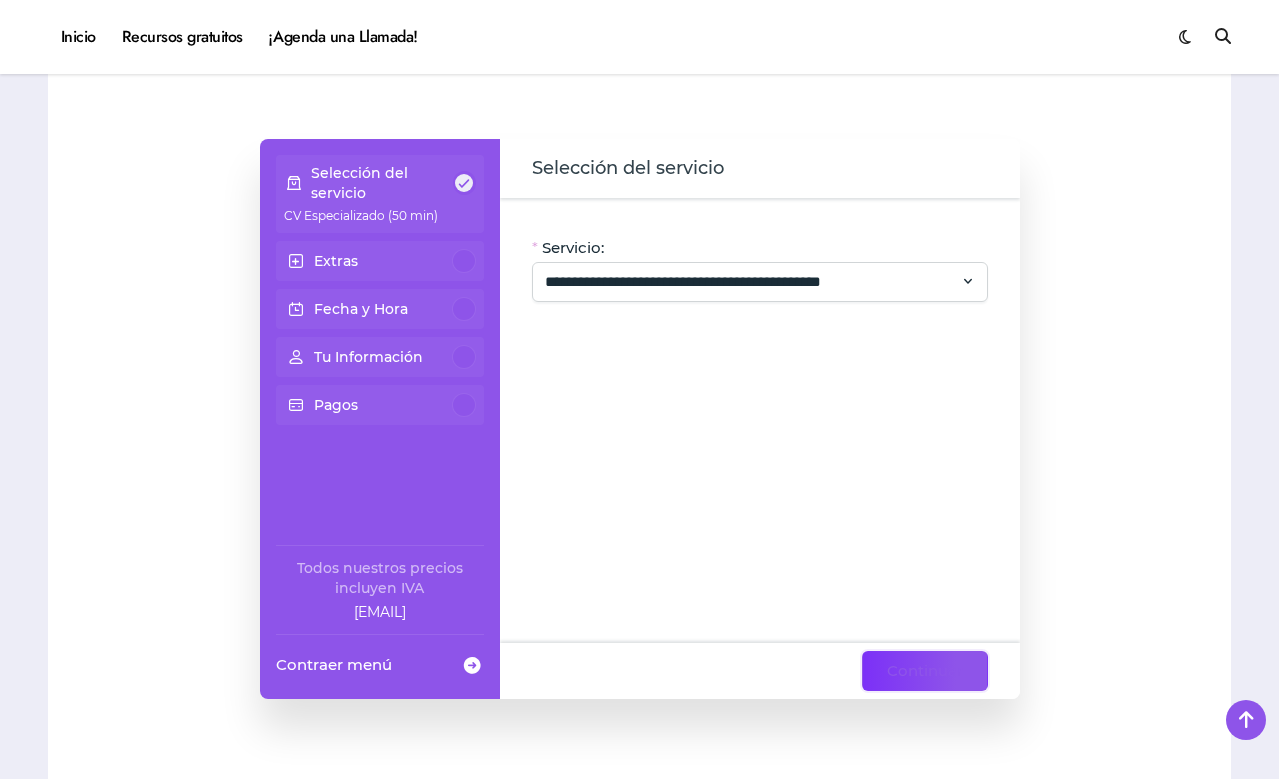 click on "Continuar" at bounding box center [925, 671] 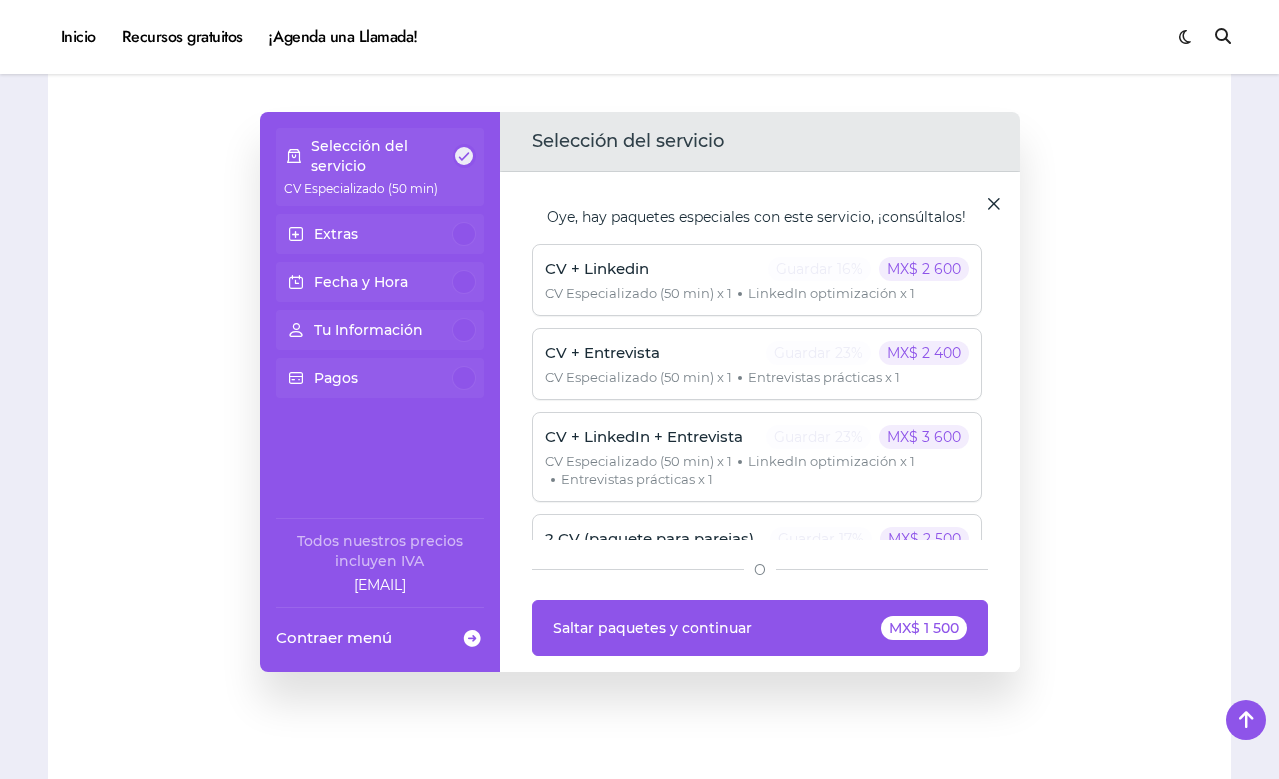 scroll, scrollTop: 1233, scrollLeft: 0, axis: vertical 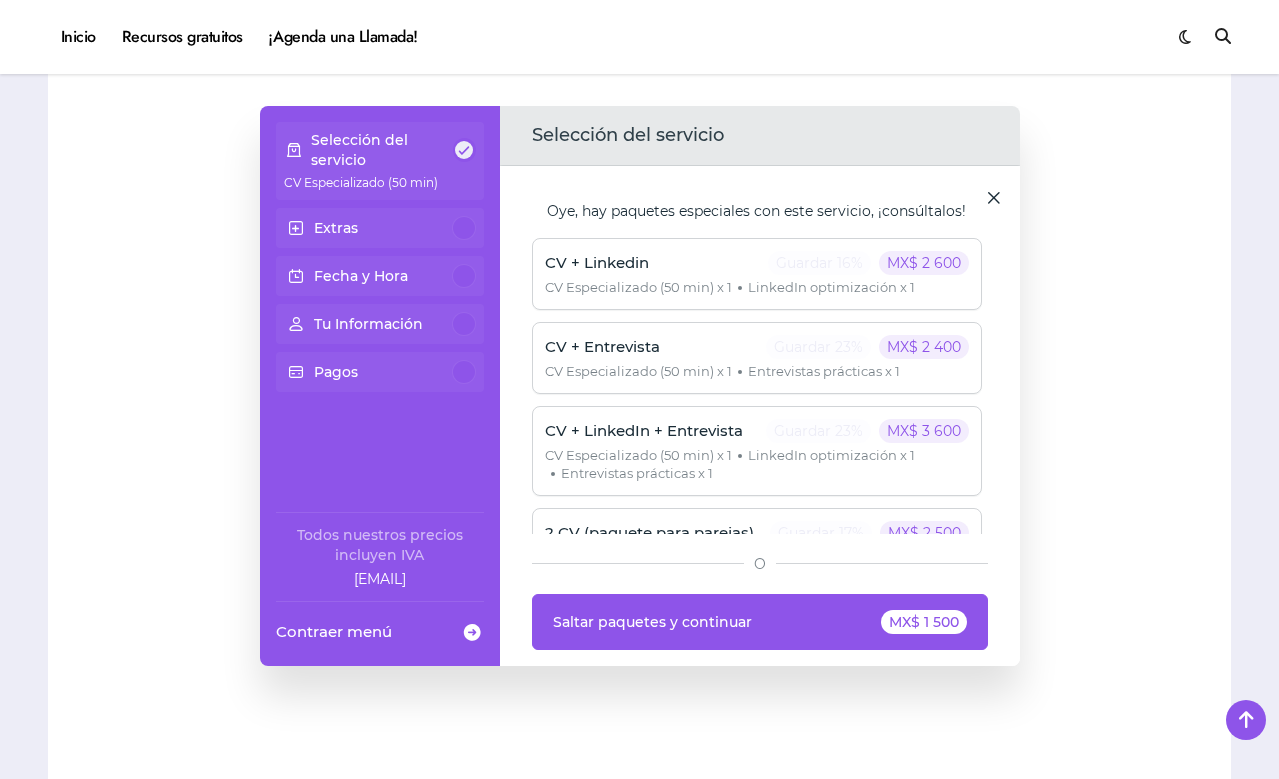 click on "Extras" at bounding box center [380, 228] 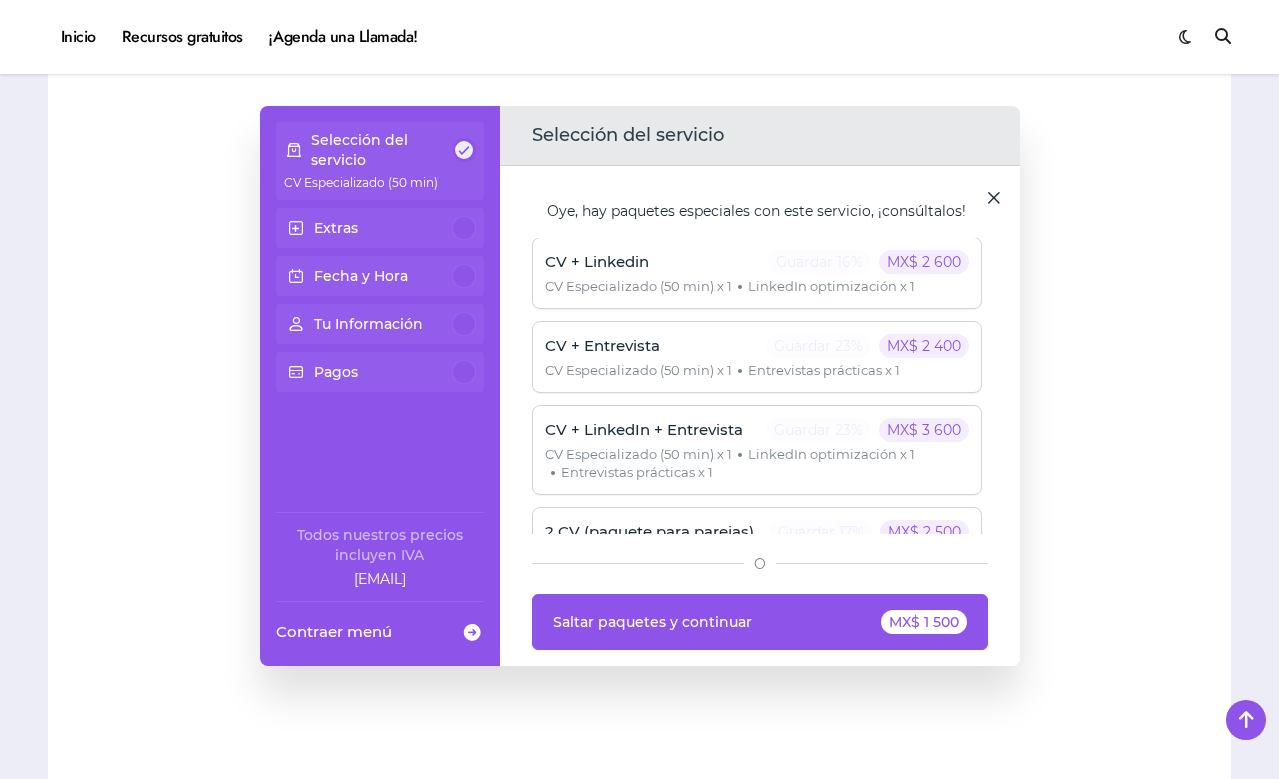 scroll, scrollTop: 0, scrollLeft: 0, axis: both 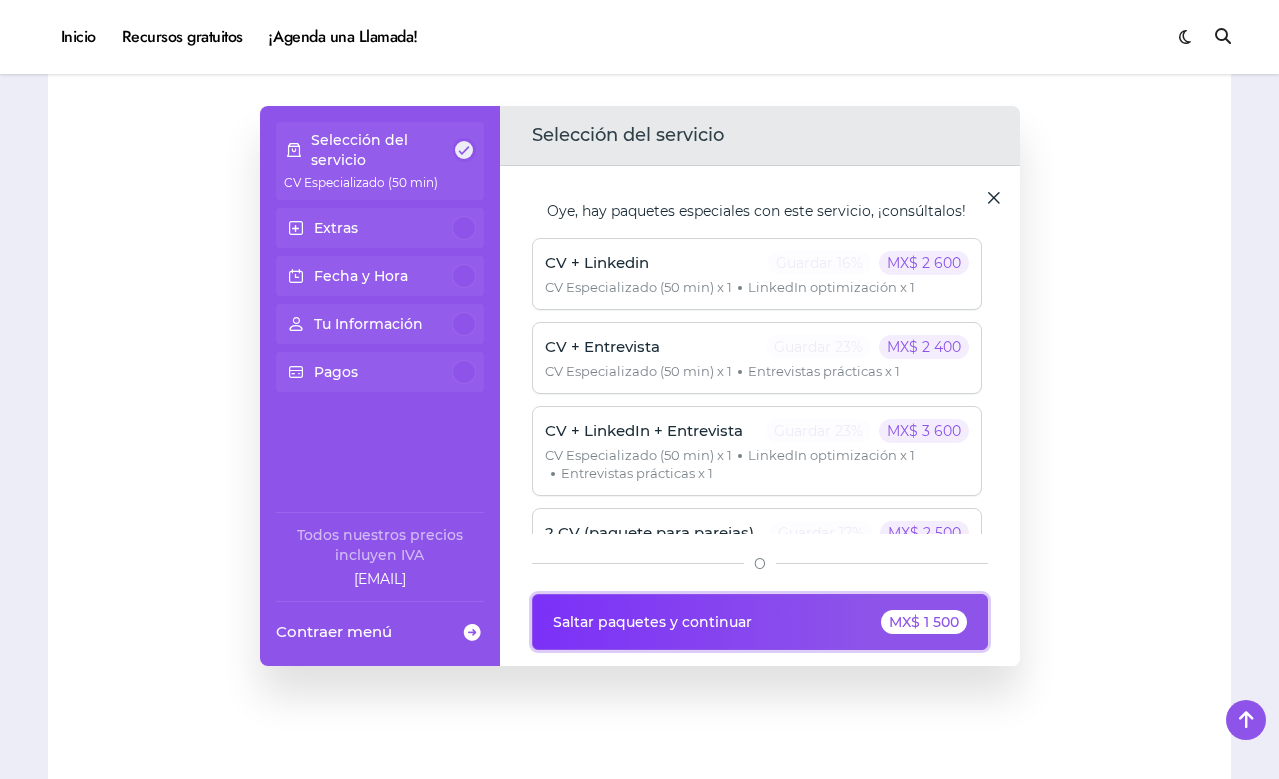 click on "Saltar paquetes y continuar MX$ 1 500" 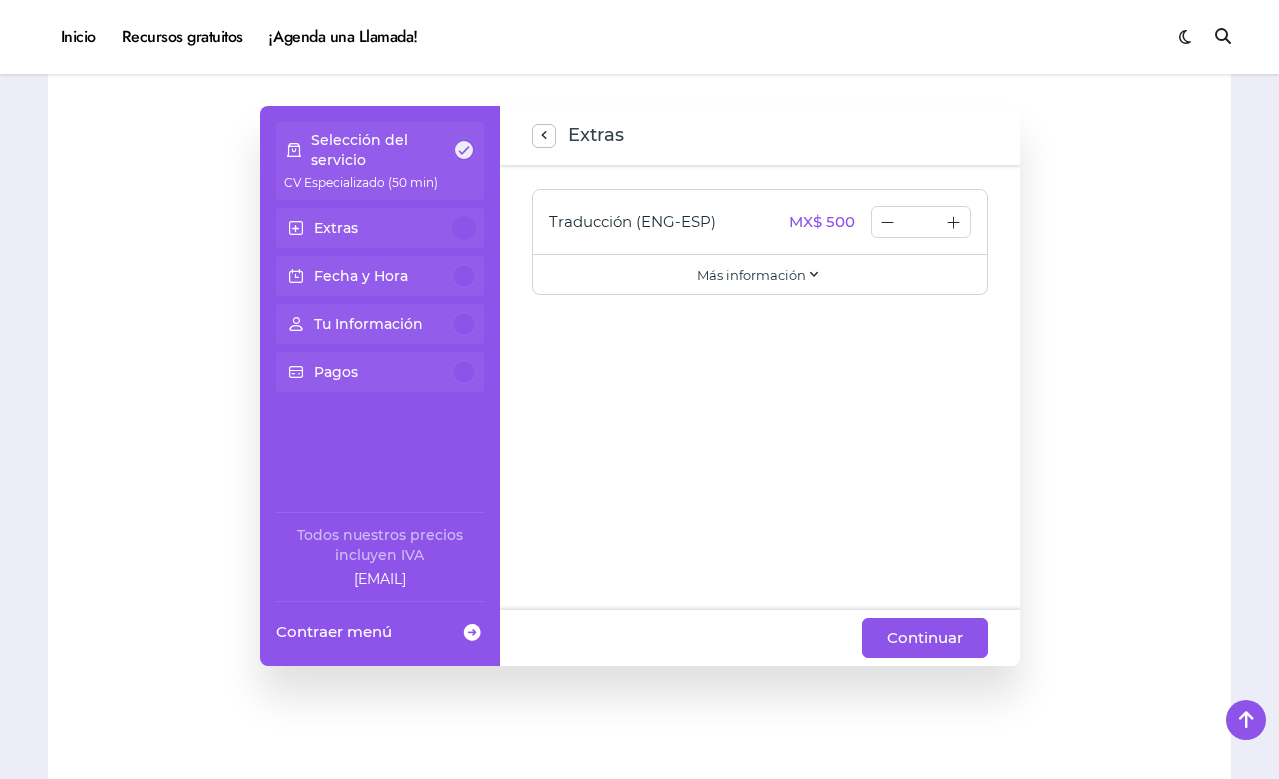 click on "Más información" at bounding box center [751, 275] 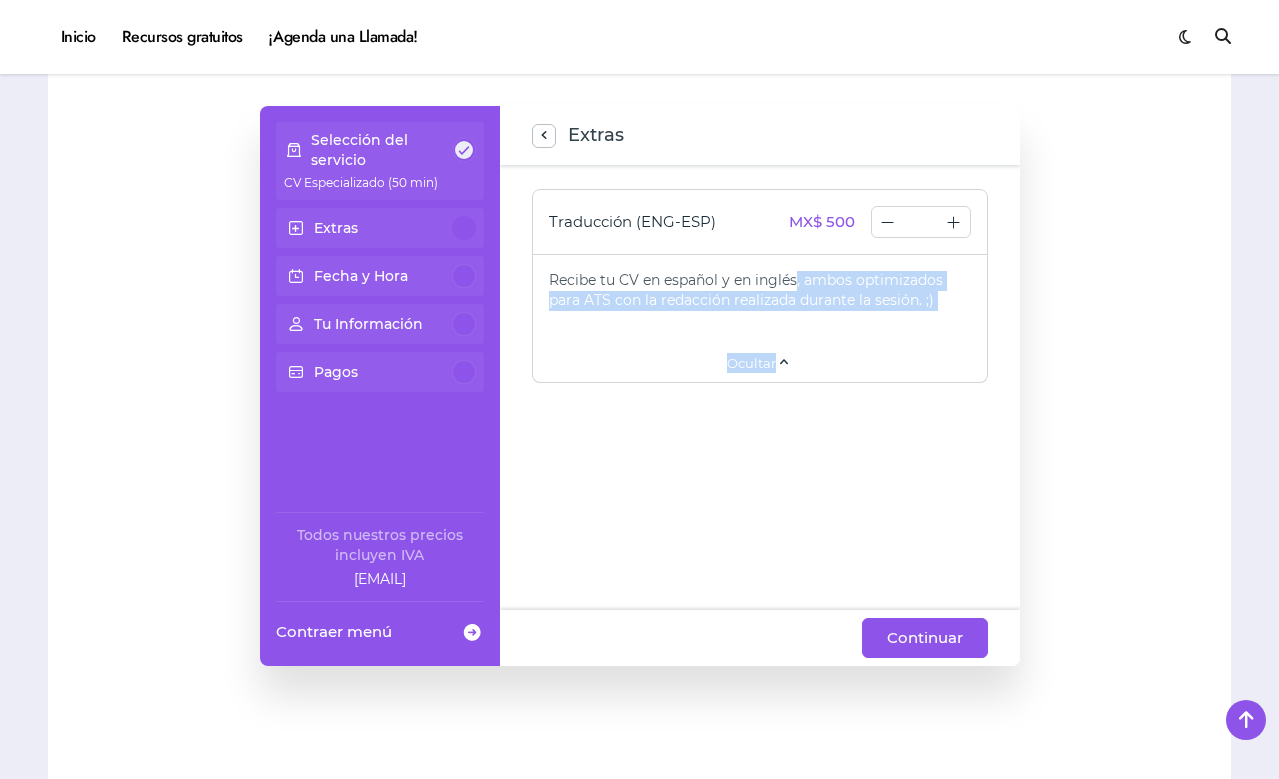 click on "[SERVICE] MX$ [PRICE] * [DESCRIPTION] ;) [ACTION]" 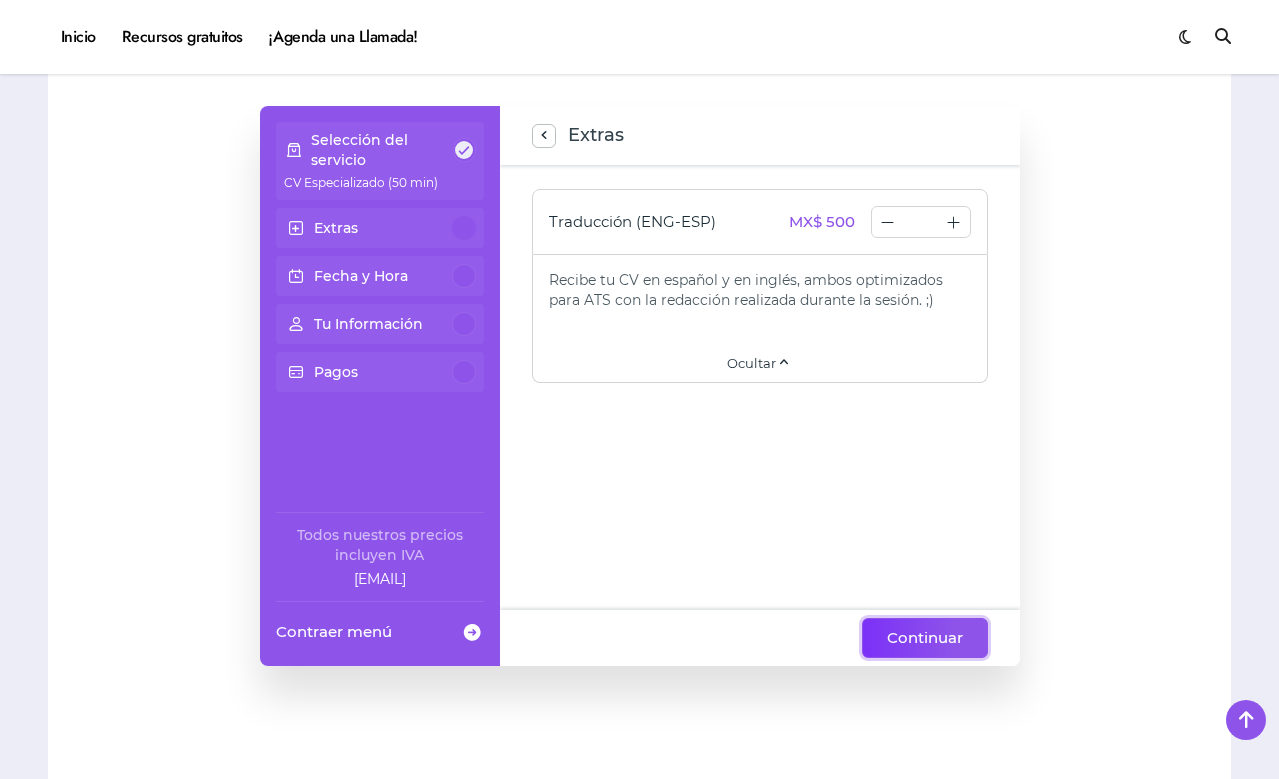 click on "Continuar" at bounding box center (925, 638) 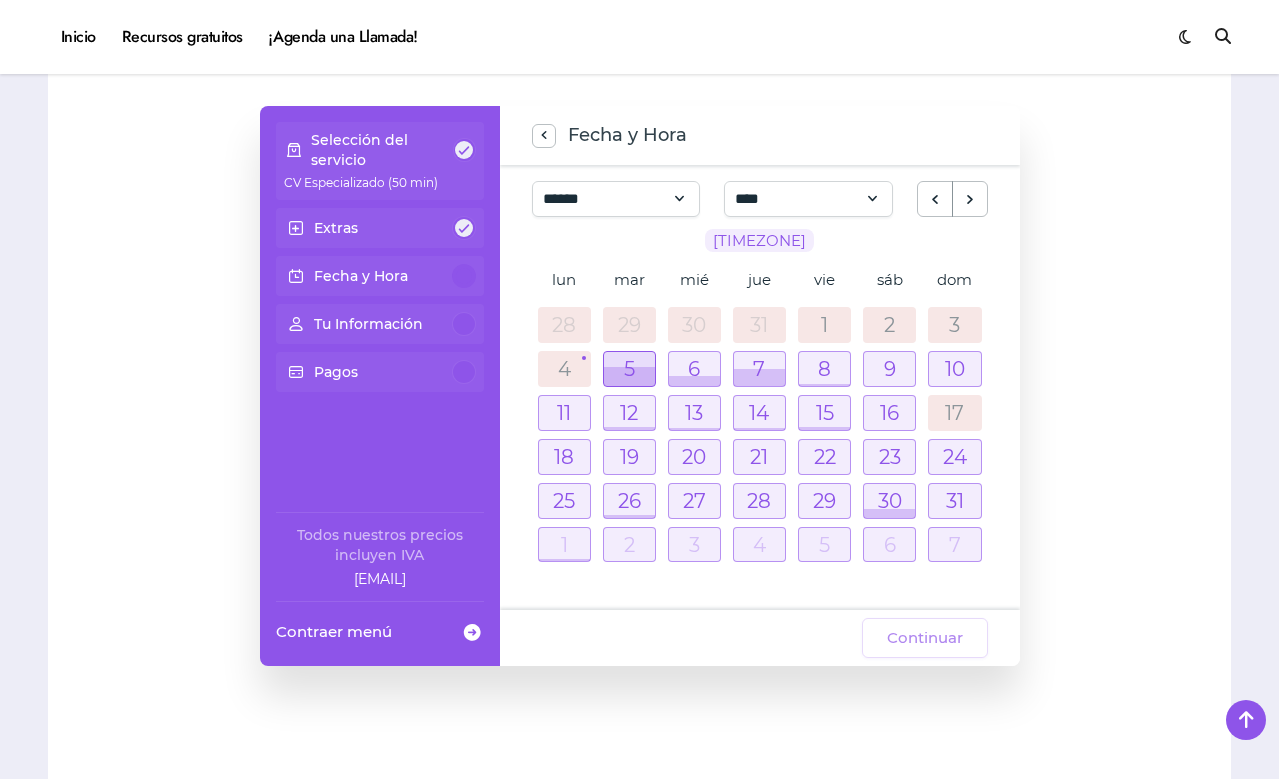 click at bounding box center (629, 376) 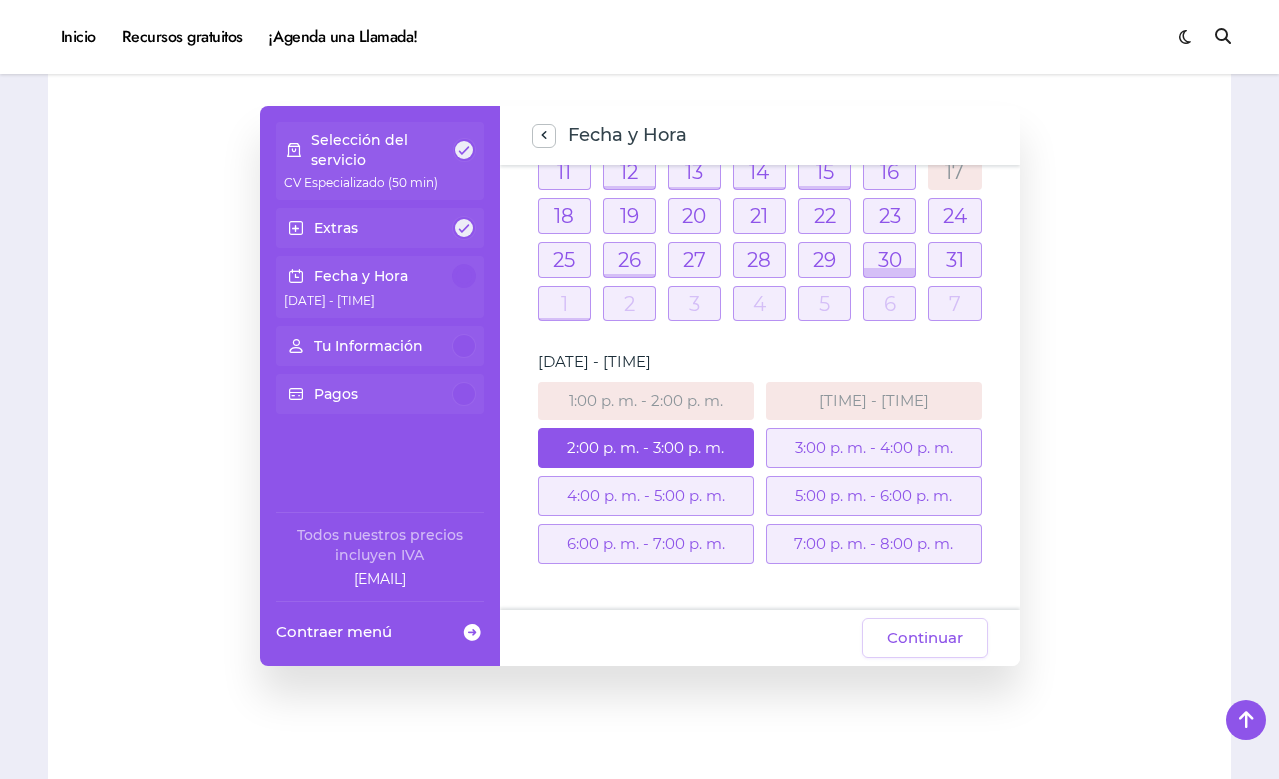 scroll, scrollTop: 229, scrollLeft: 0, axis: vertical 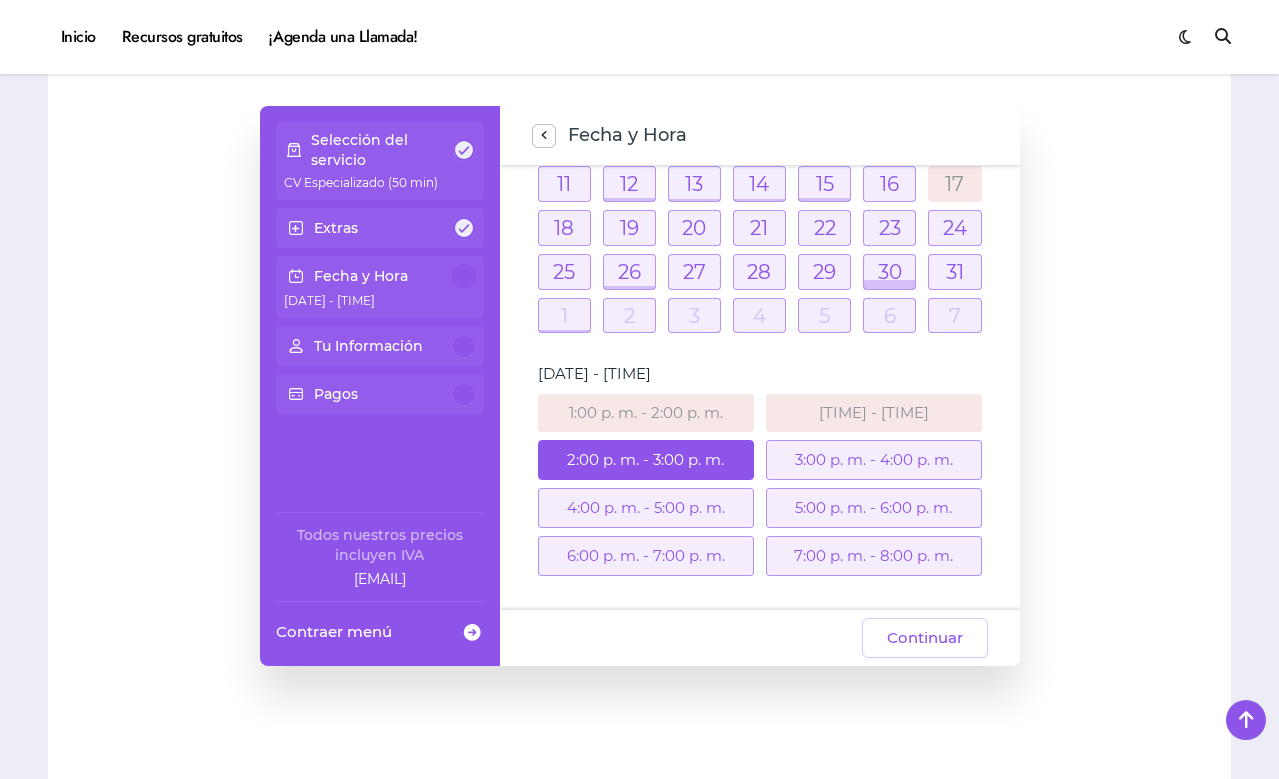 click on "2:00 p. m.  - 3:00 p. m." at bounding box center (646, 460) 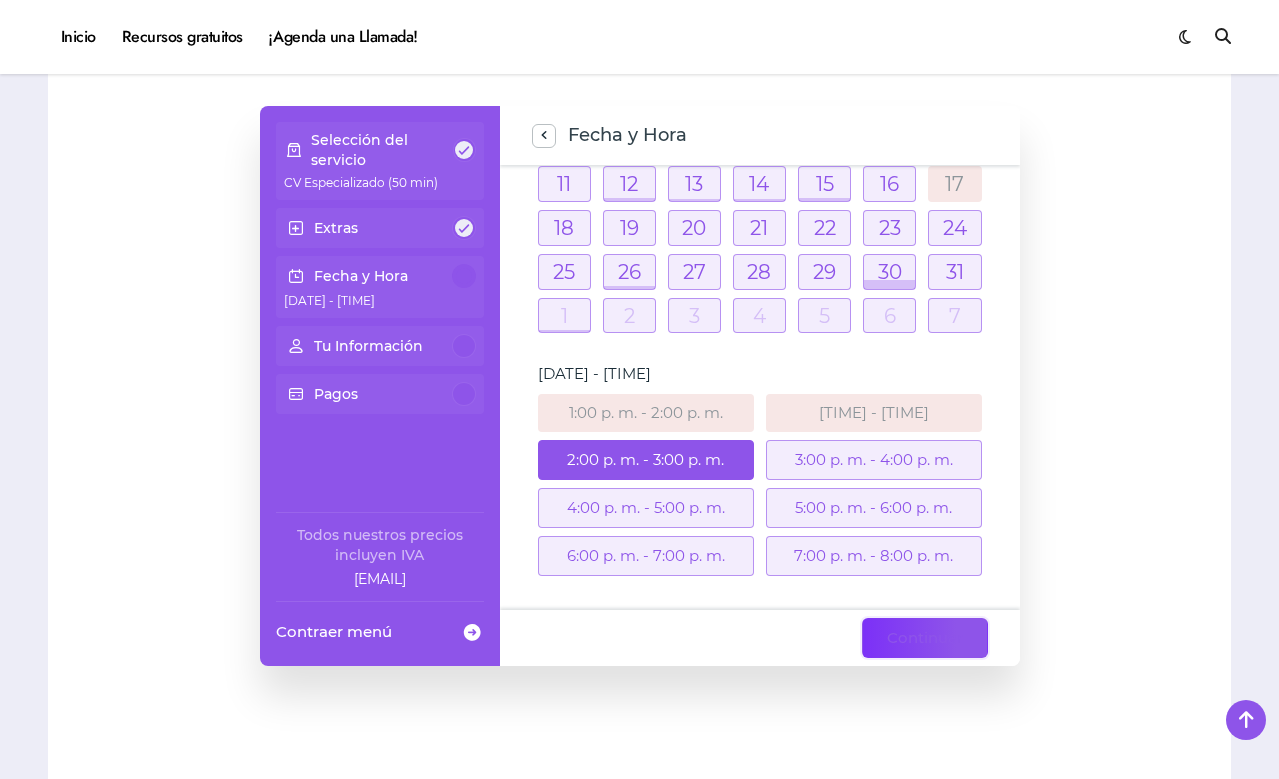 click on "Continuar" 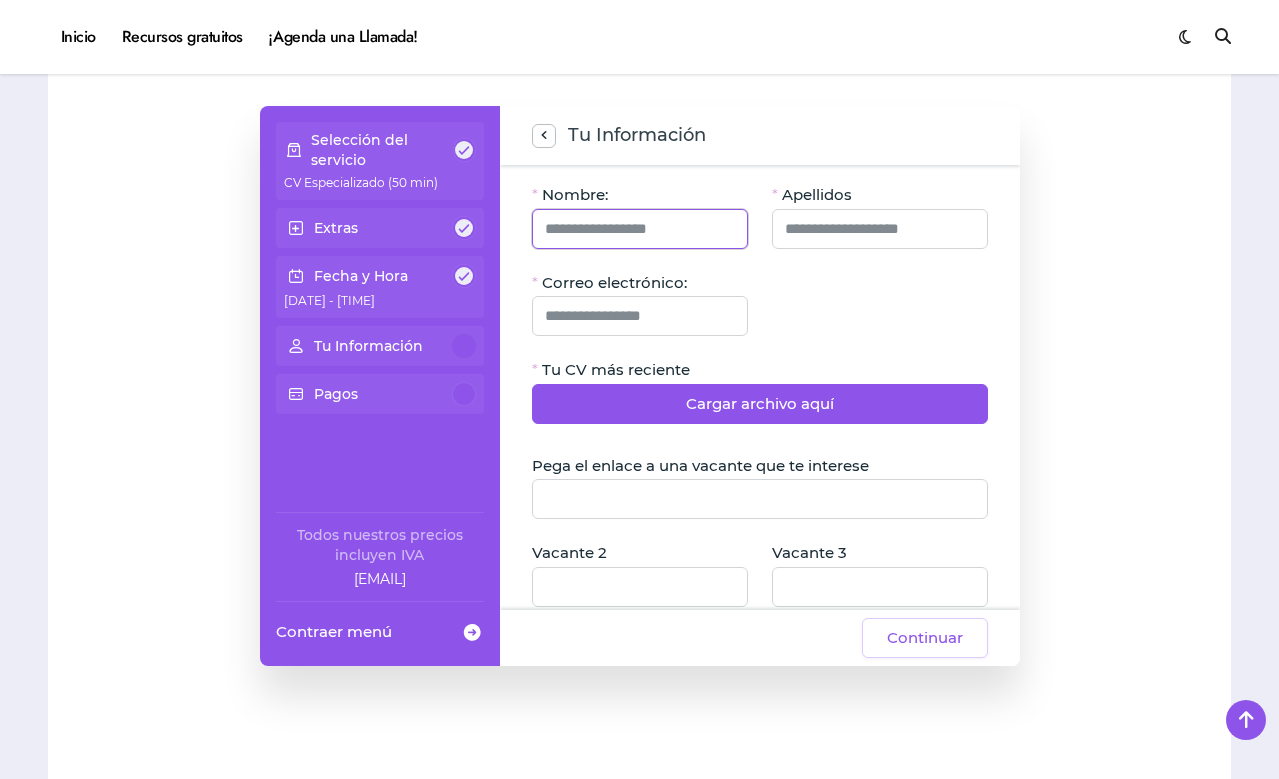 click 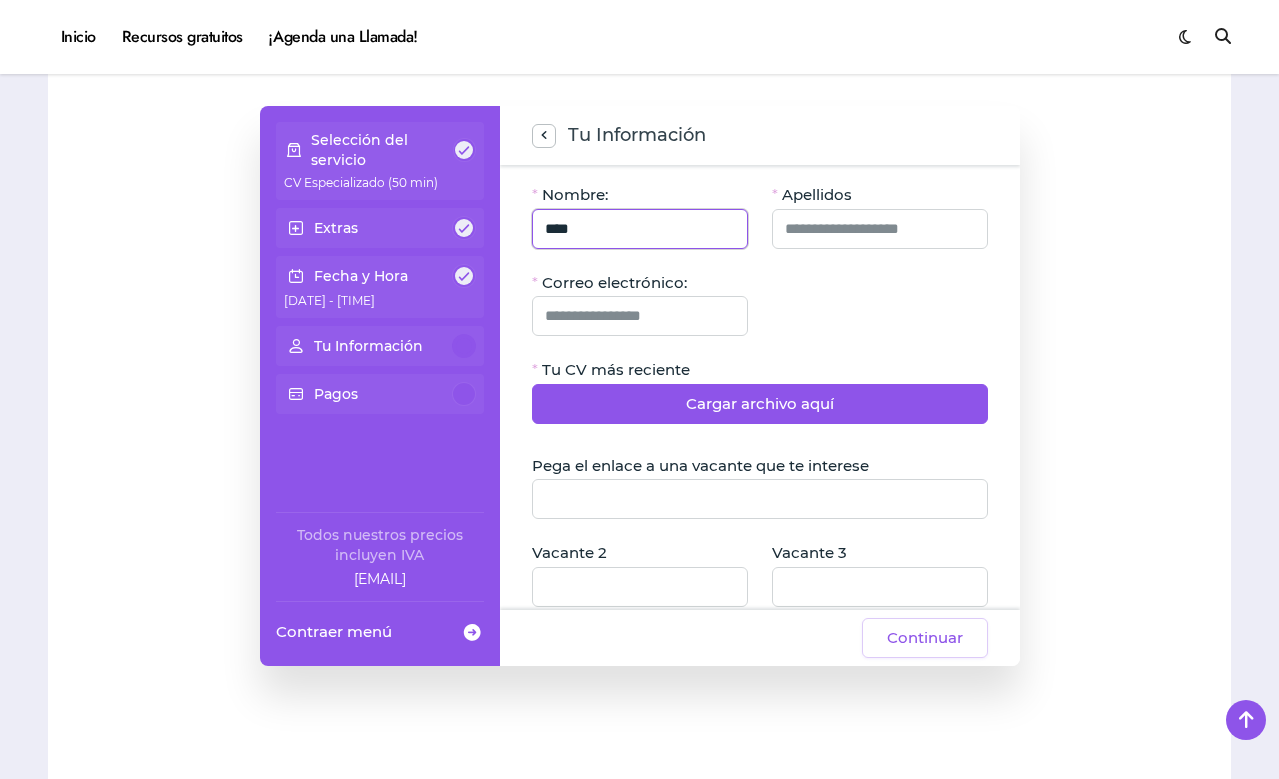 type on "****" 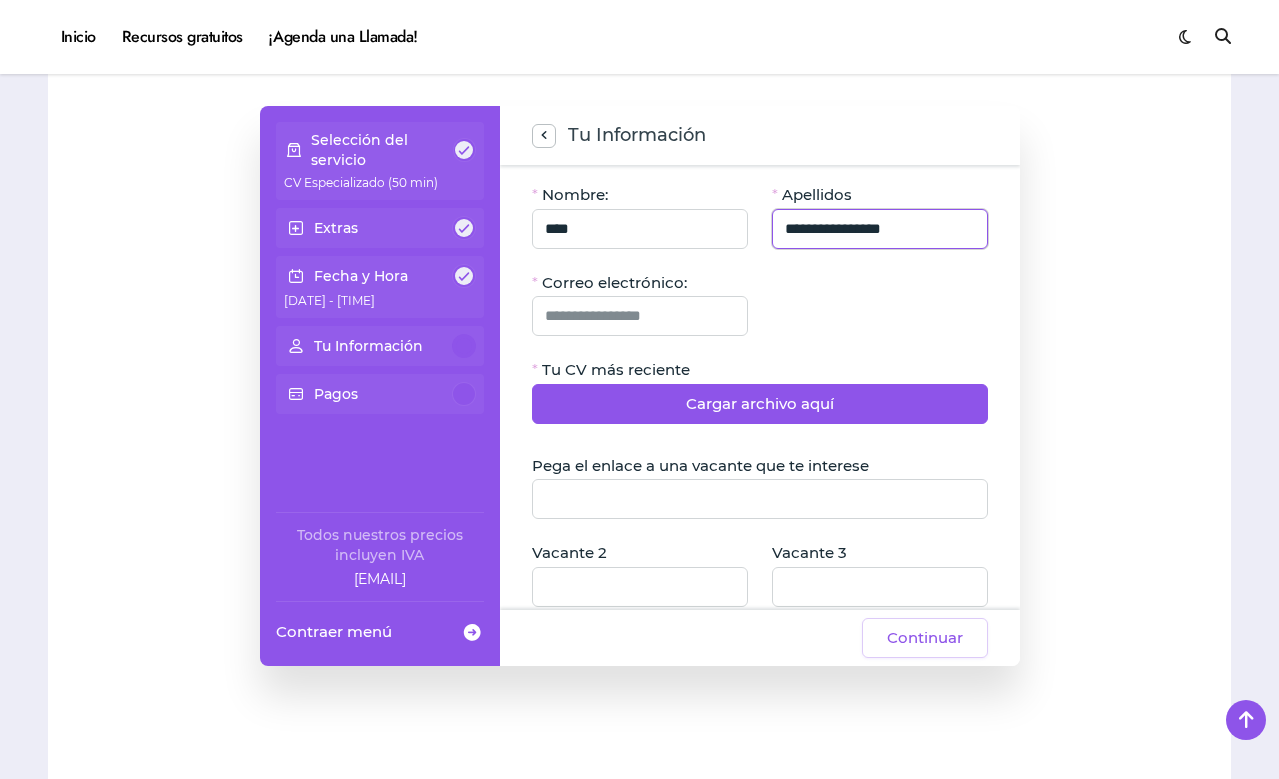 type on "**********" 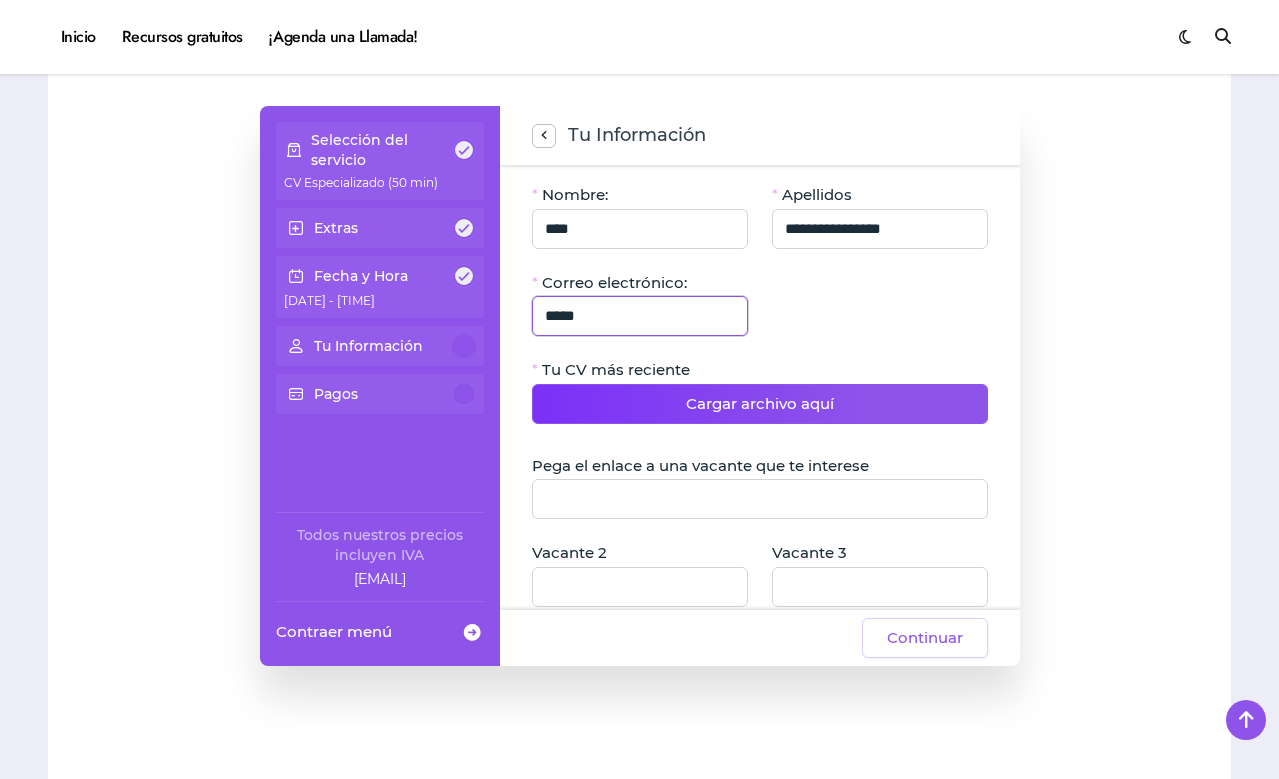 type on "*****" 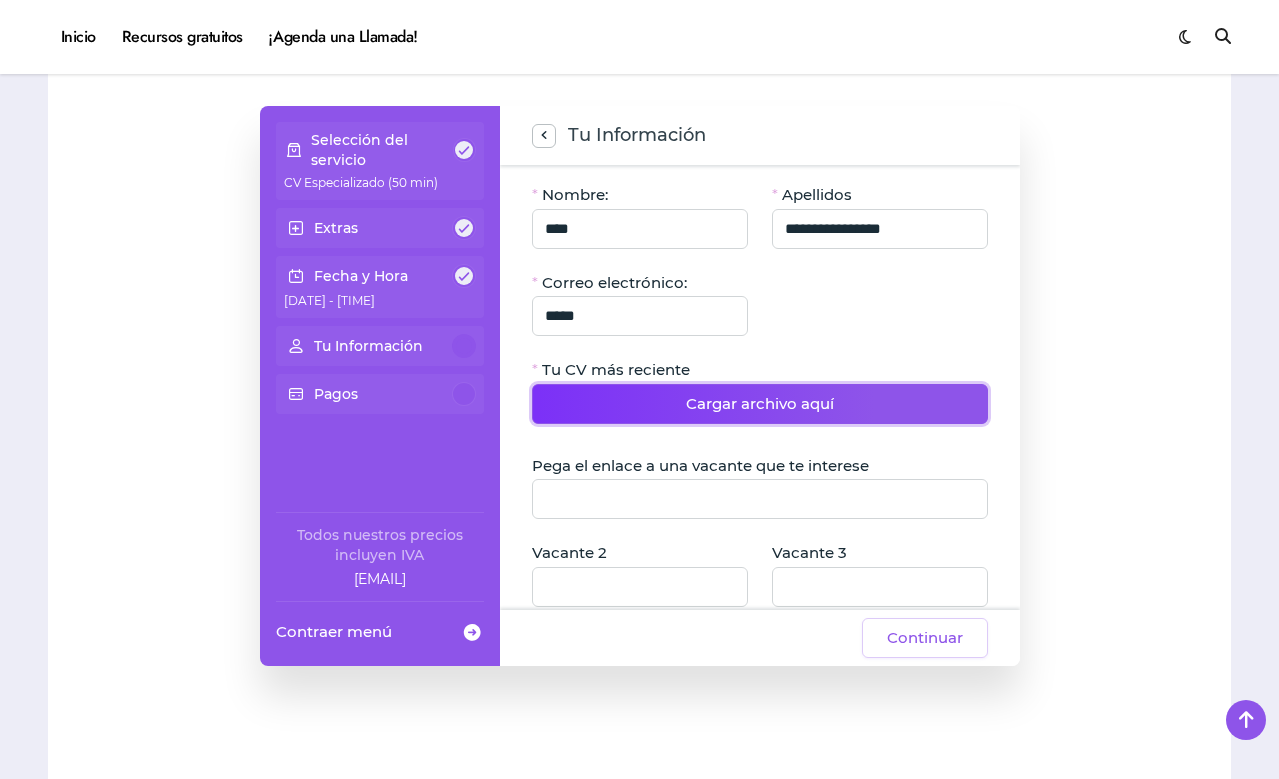 click on "Cargar archivo aquí" at bounding box center [760, 404] 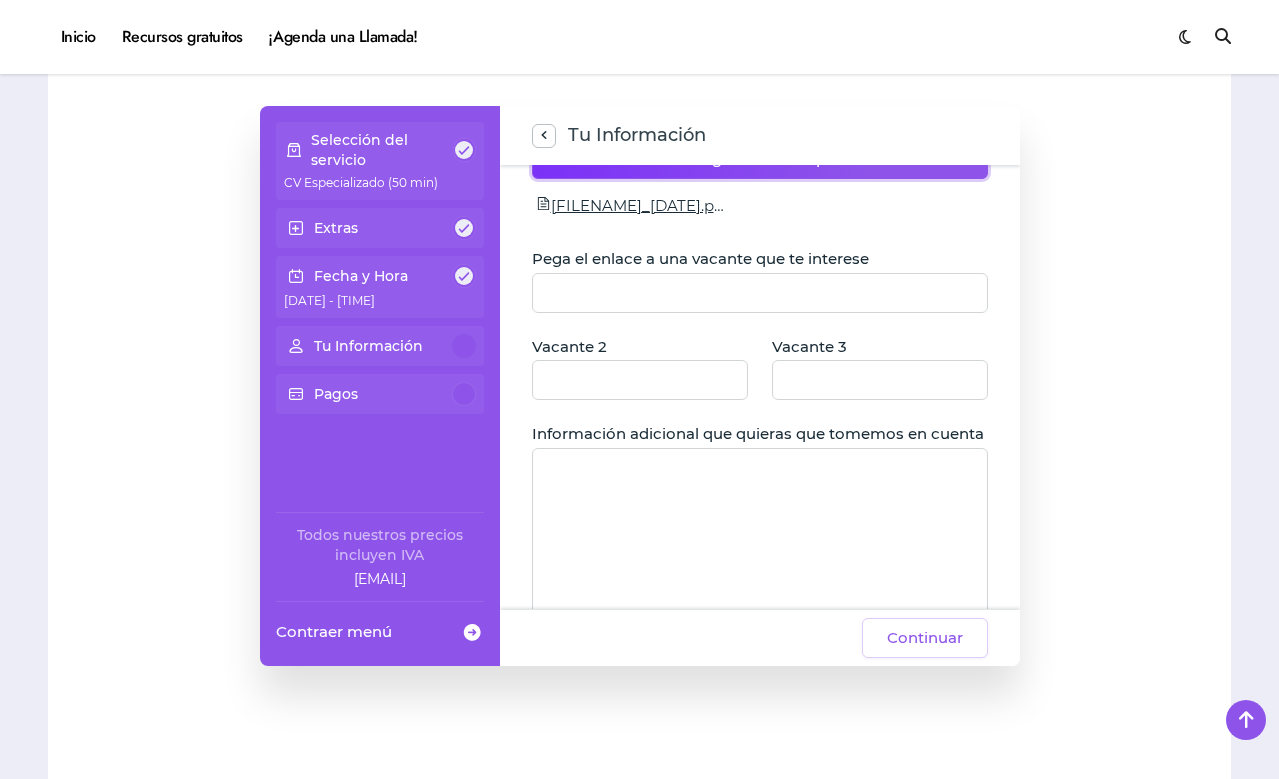 scroll, scrollTop: 241, scrollLeft: 0, axis: vertical 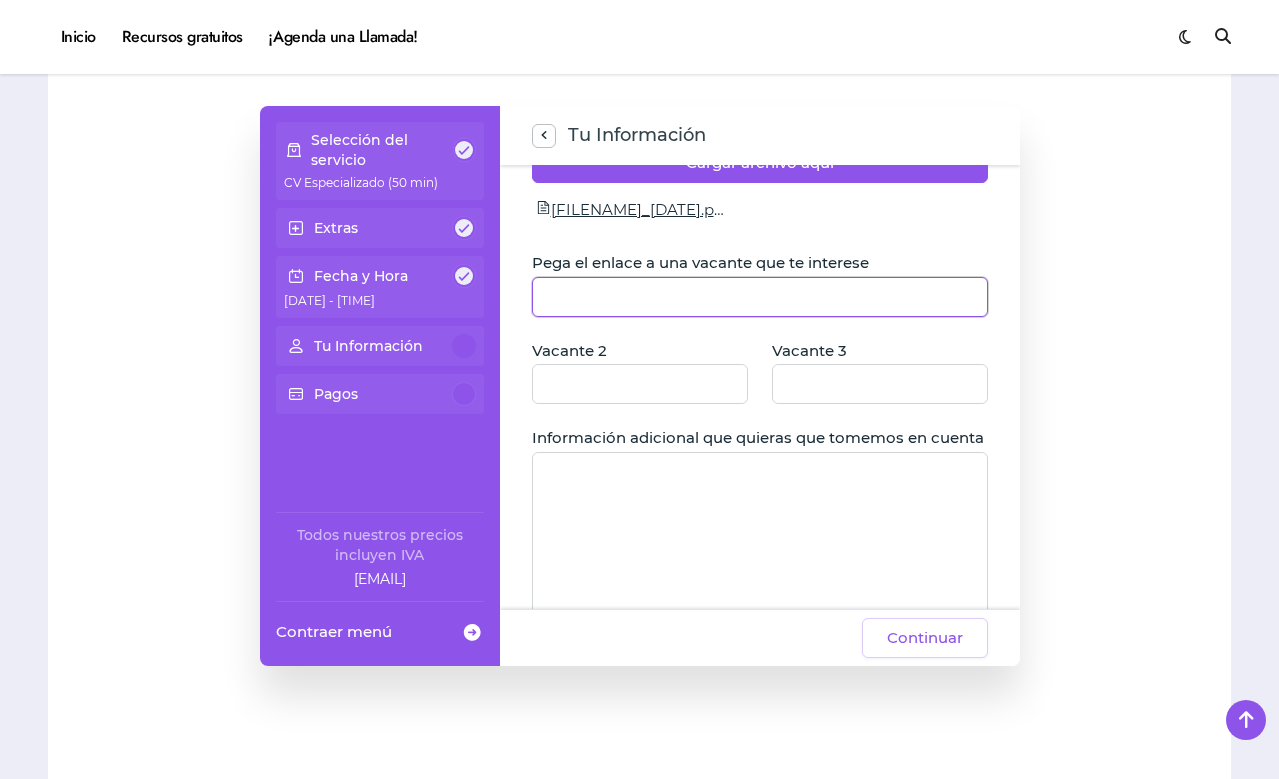 click 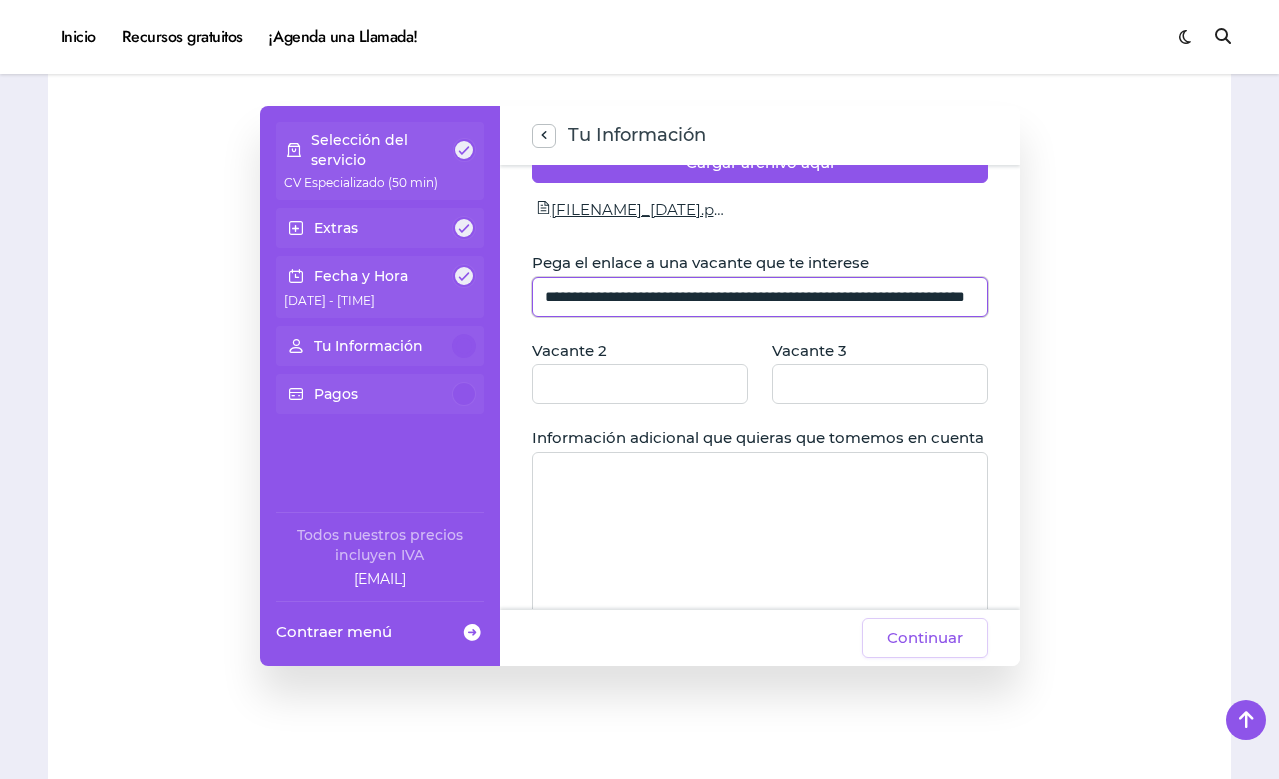 scroll, scrollTop: 0, scrollLeft: 136, axis: horizontal 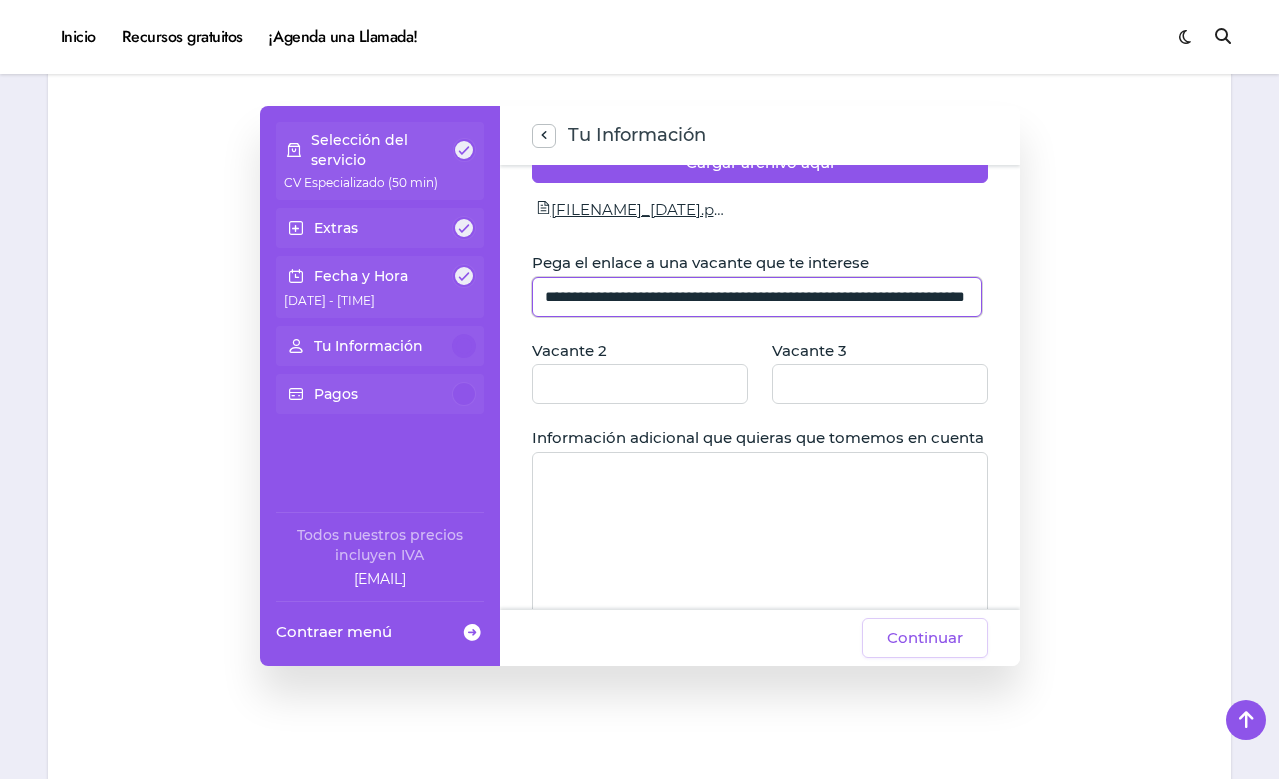 type on "**********" 